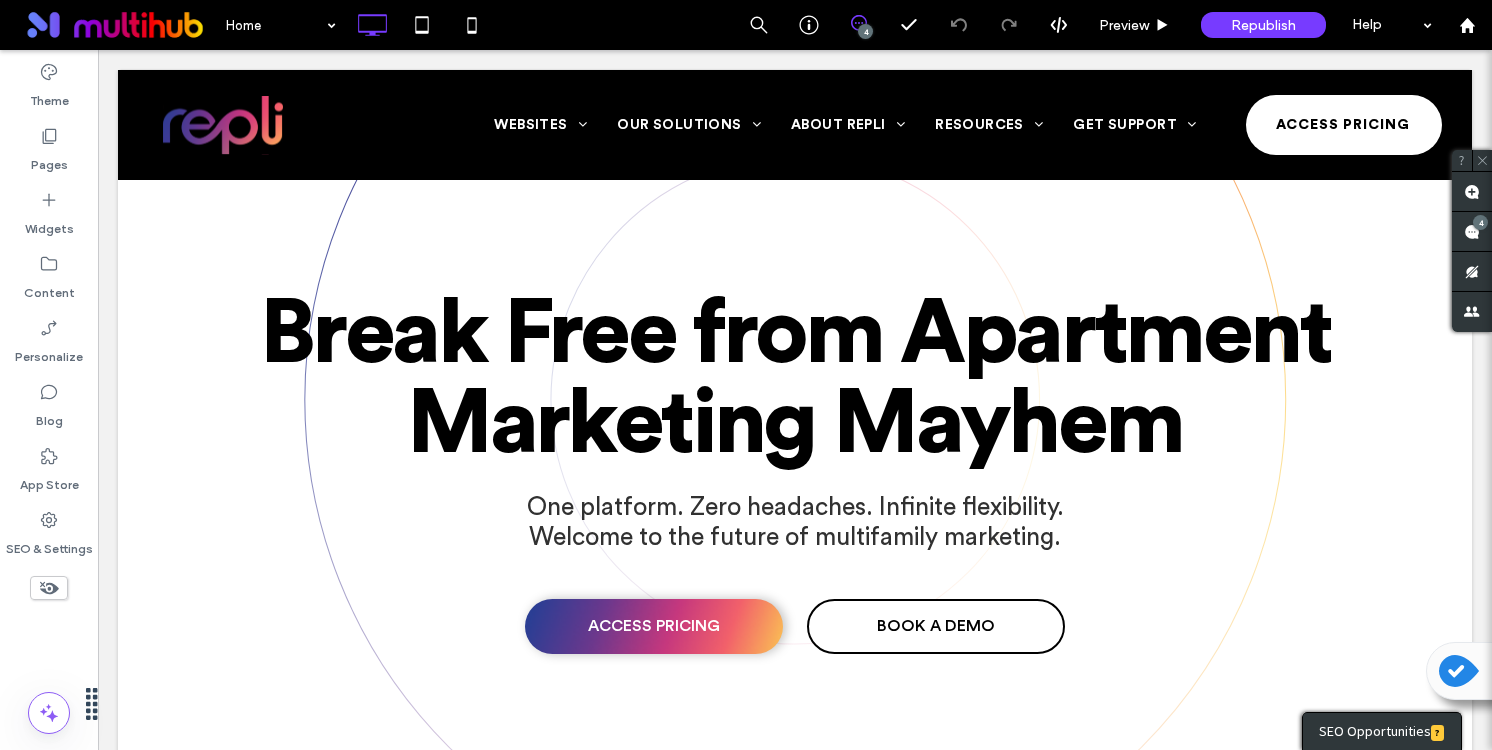 scroll, scrollTop: 5354, scrollLeft: 0, axis: vertical 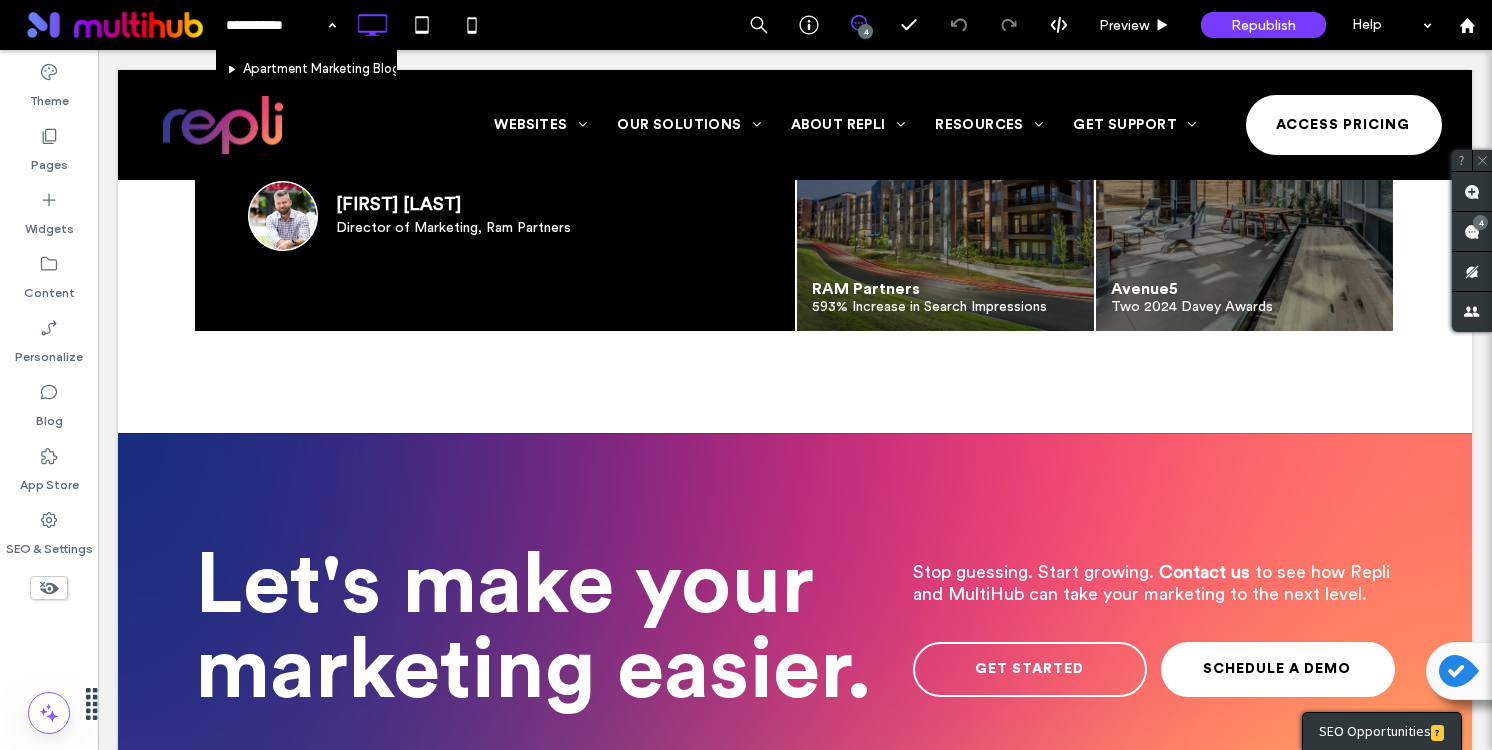 type on "**********" 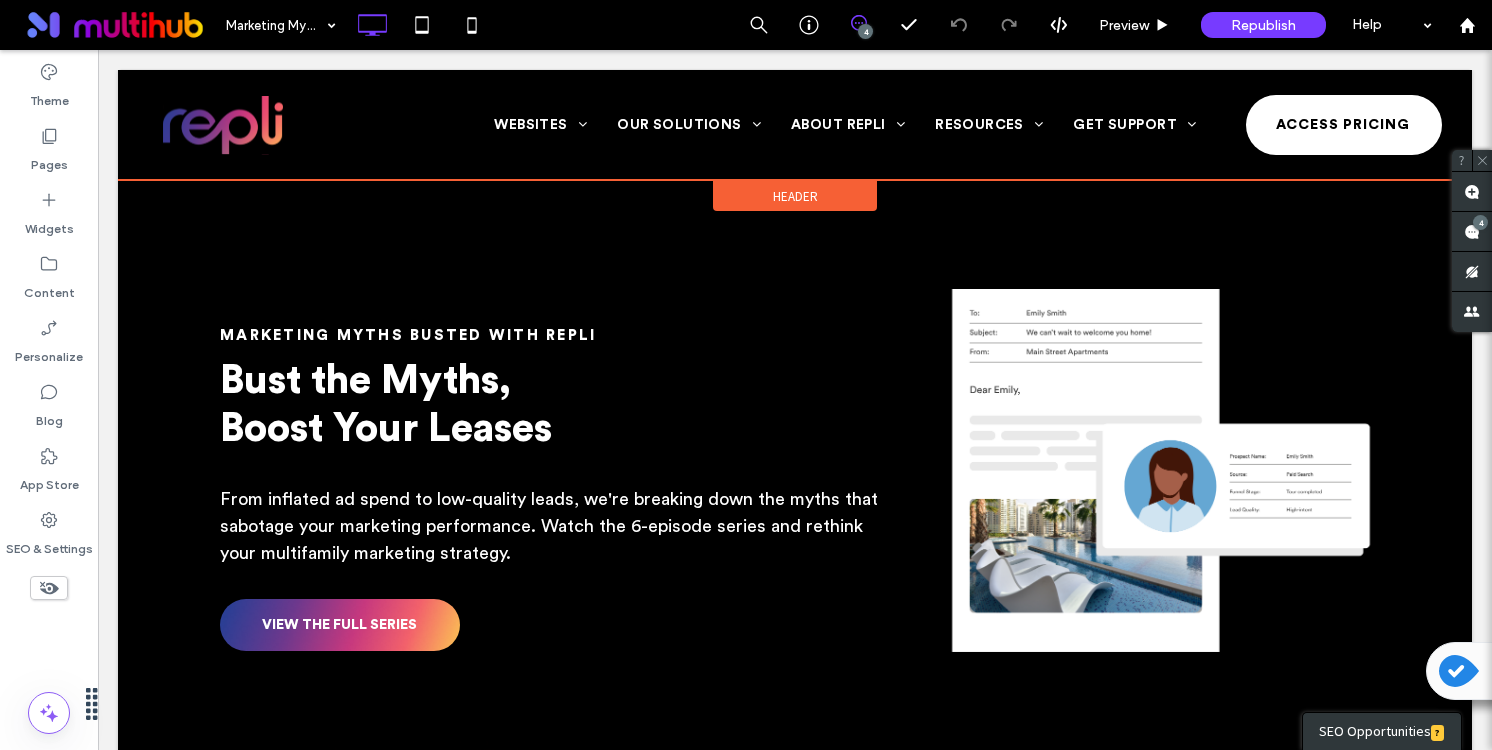 scroll, scrollTop: 1290, scrollLeft: 0, axis: vertical 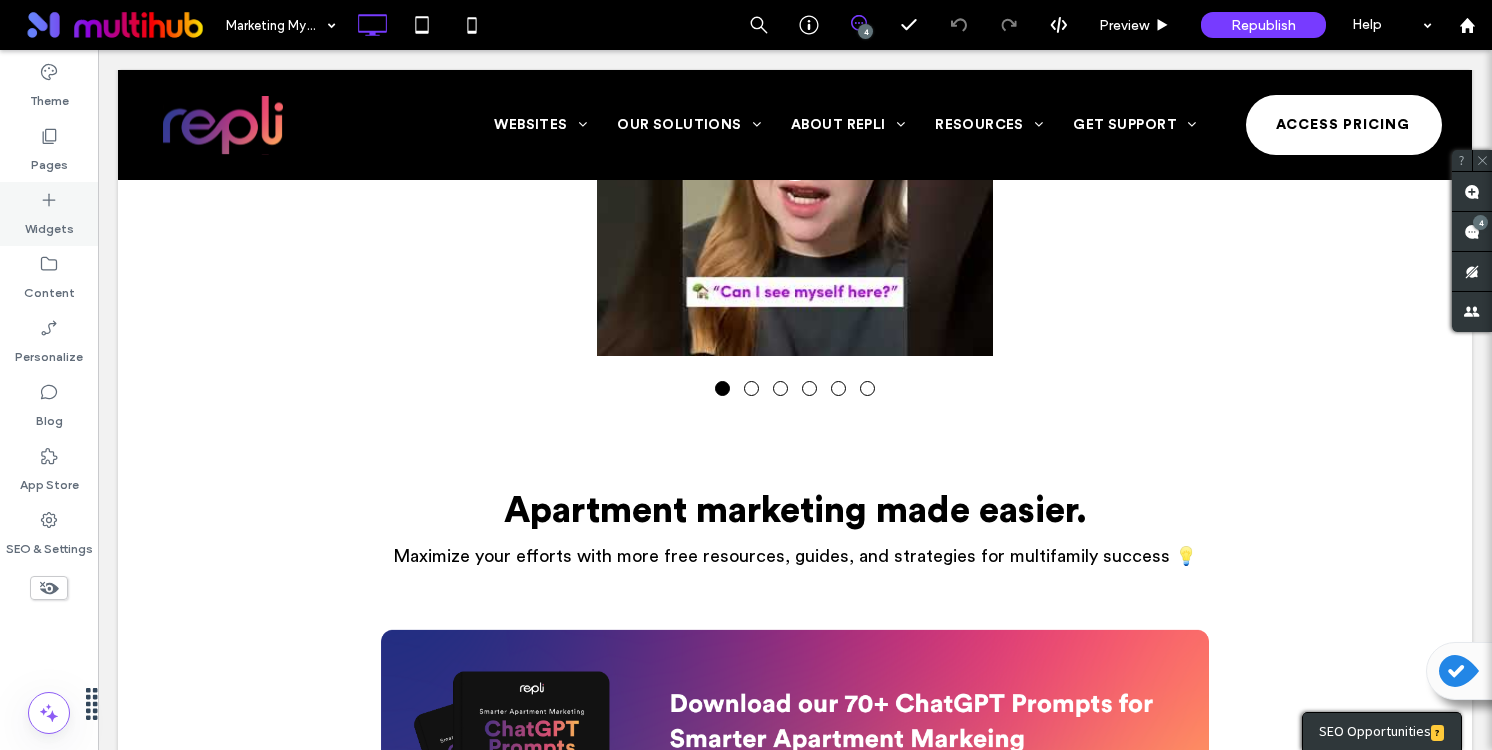 click on "Widgets" at bounding box center [49, 224] 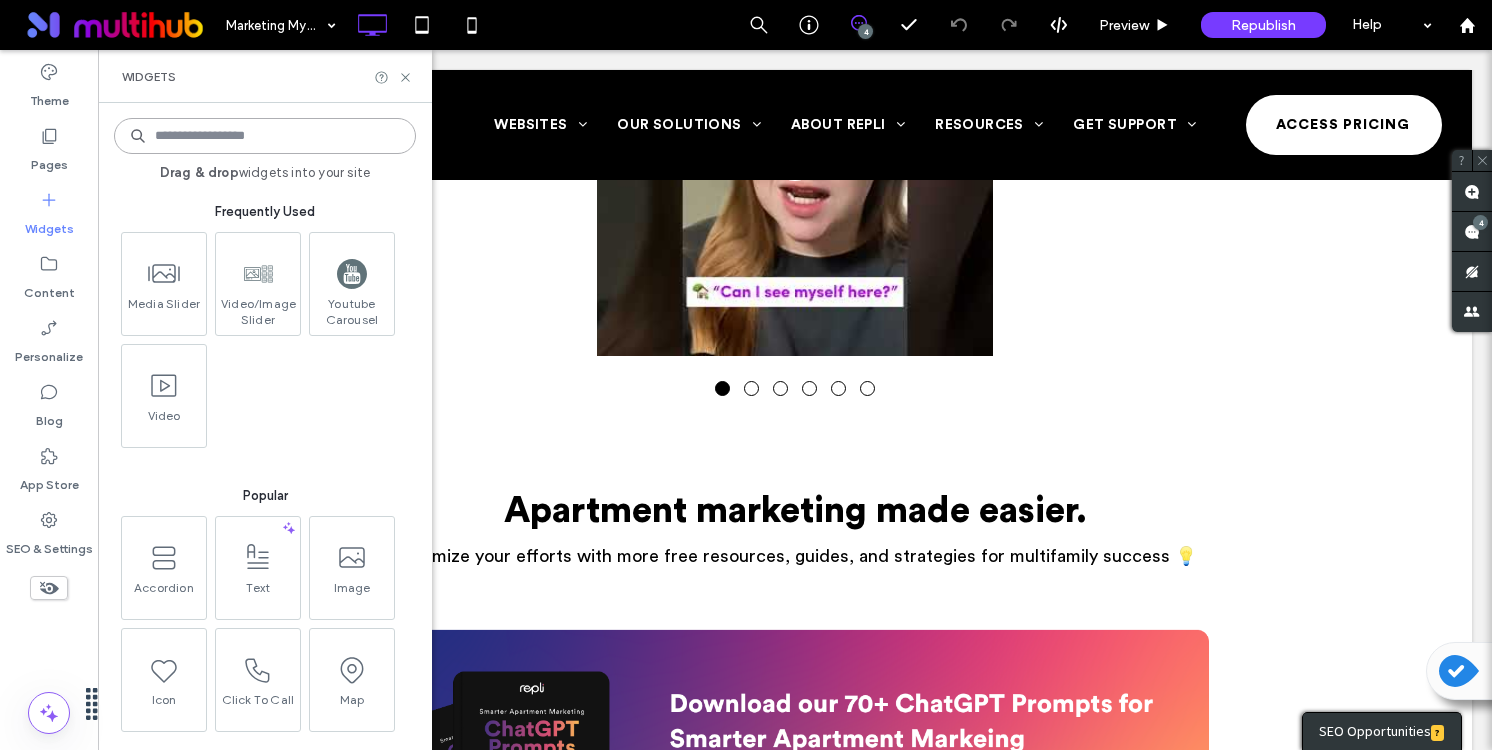 click at bounding box center [265, 136] 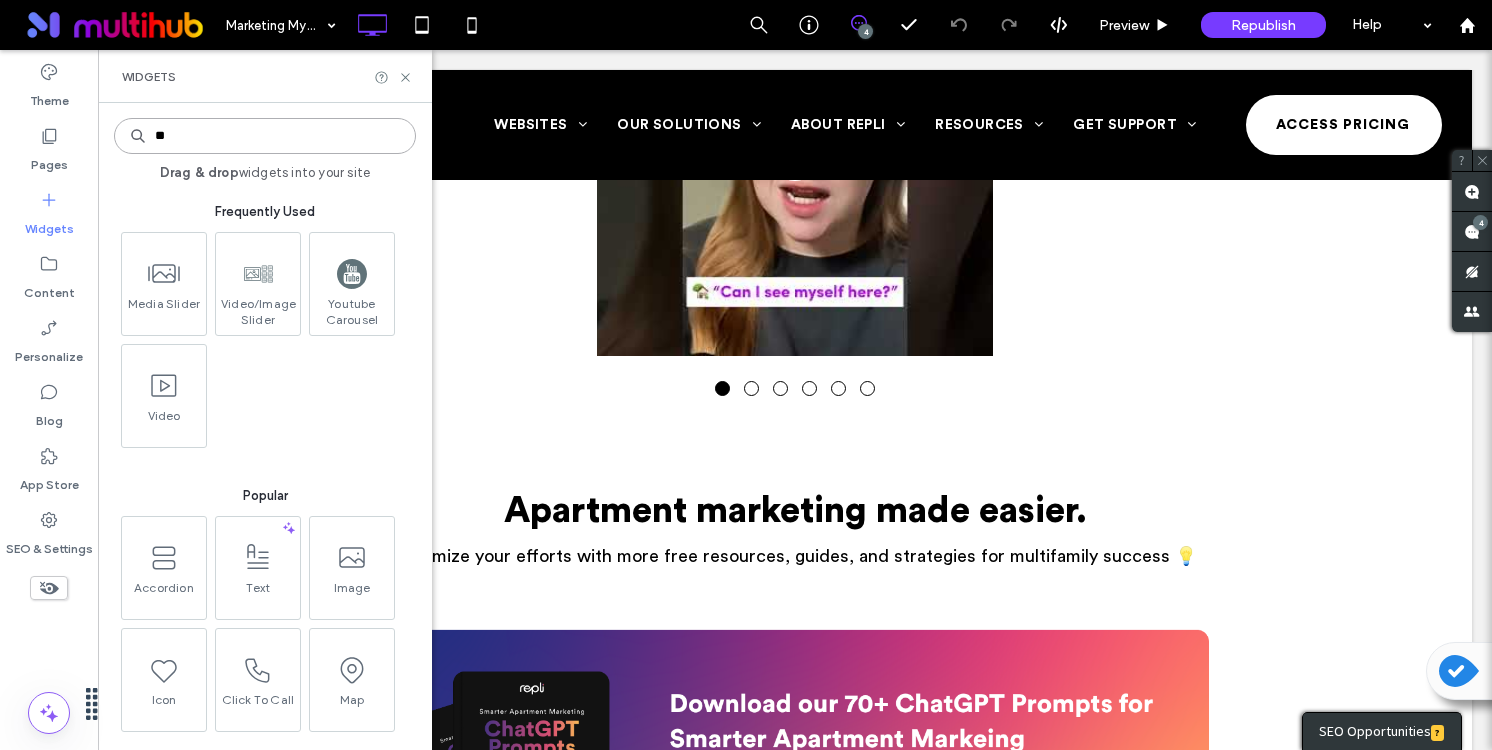 type on "***" 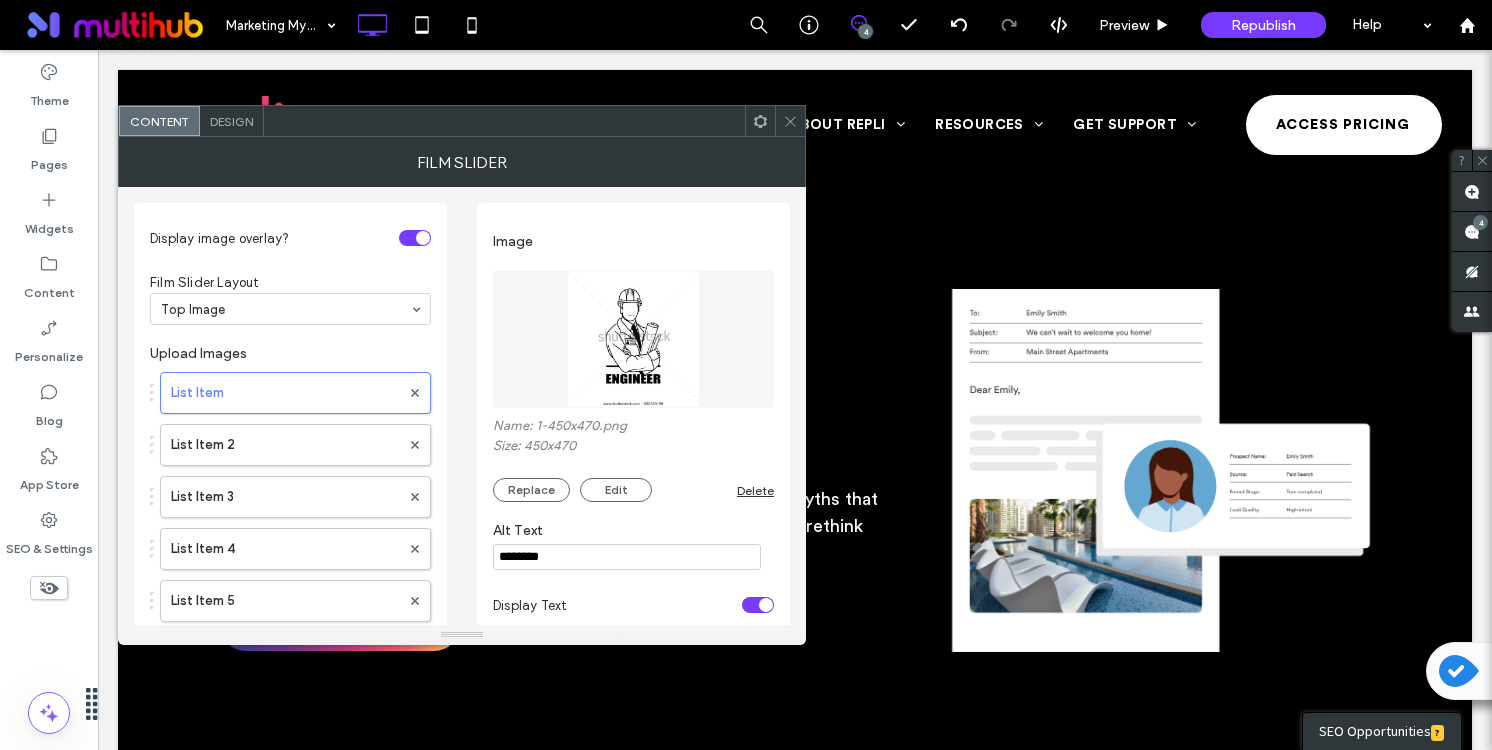 scroll, scrollTop: 1329, scrollLeft: 0, axis: vertical 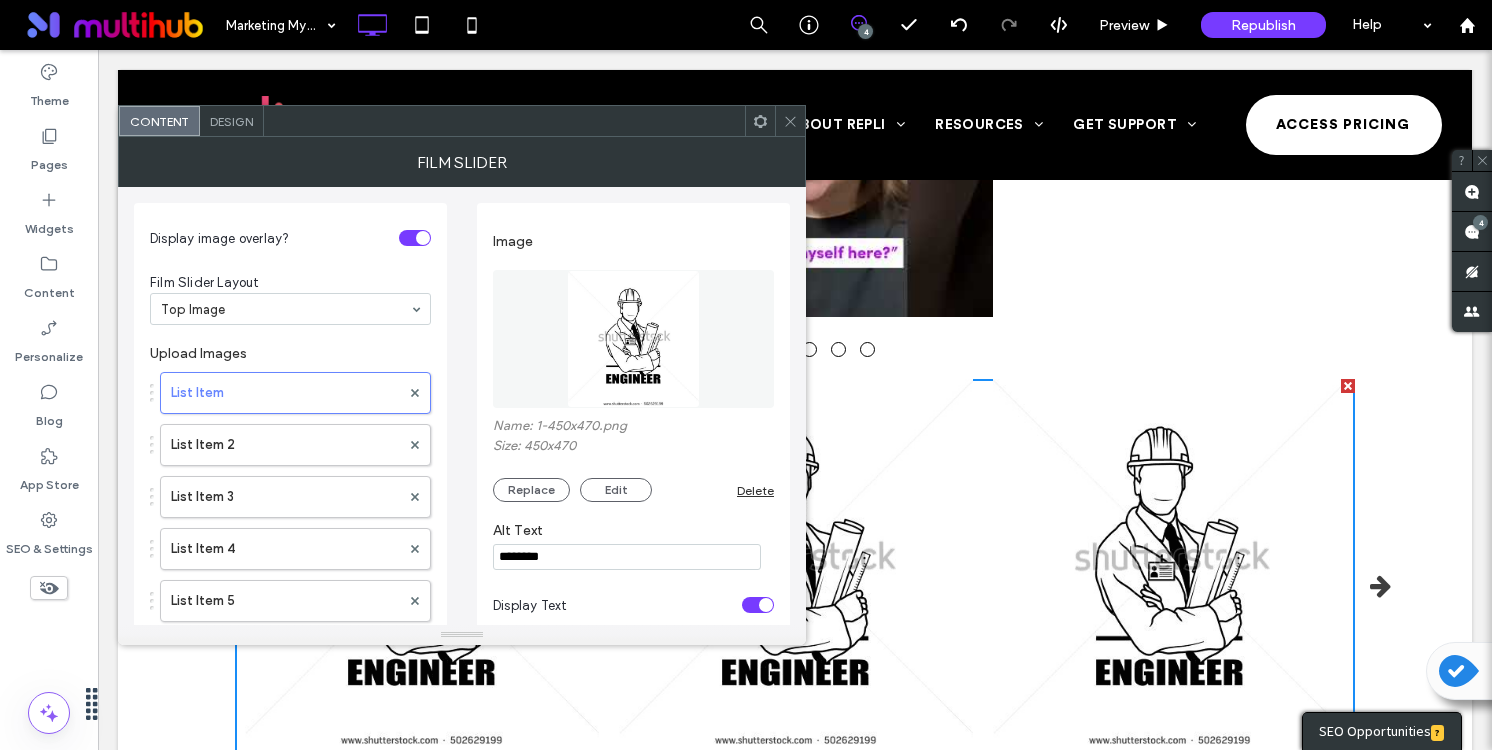 click 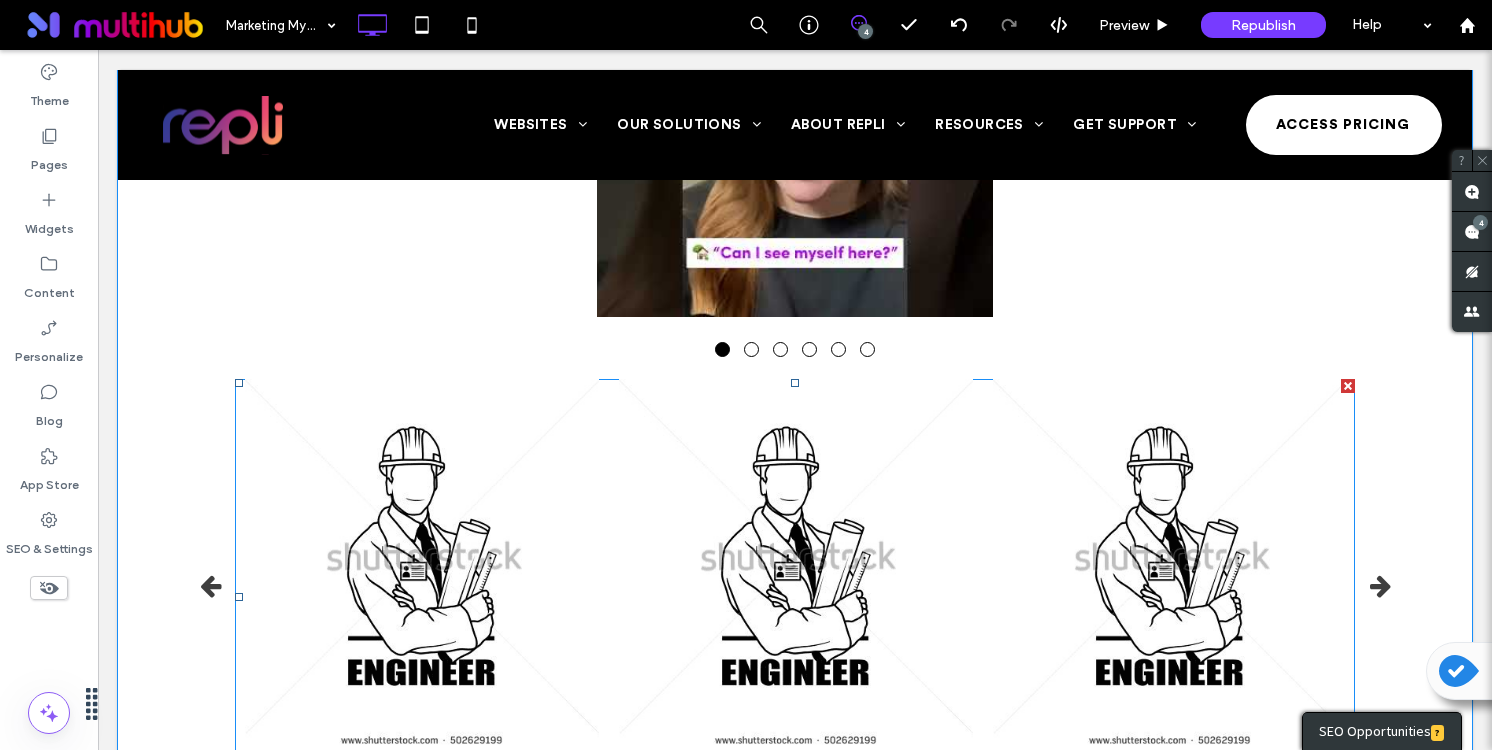 click at bounding box center [1348, 386] 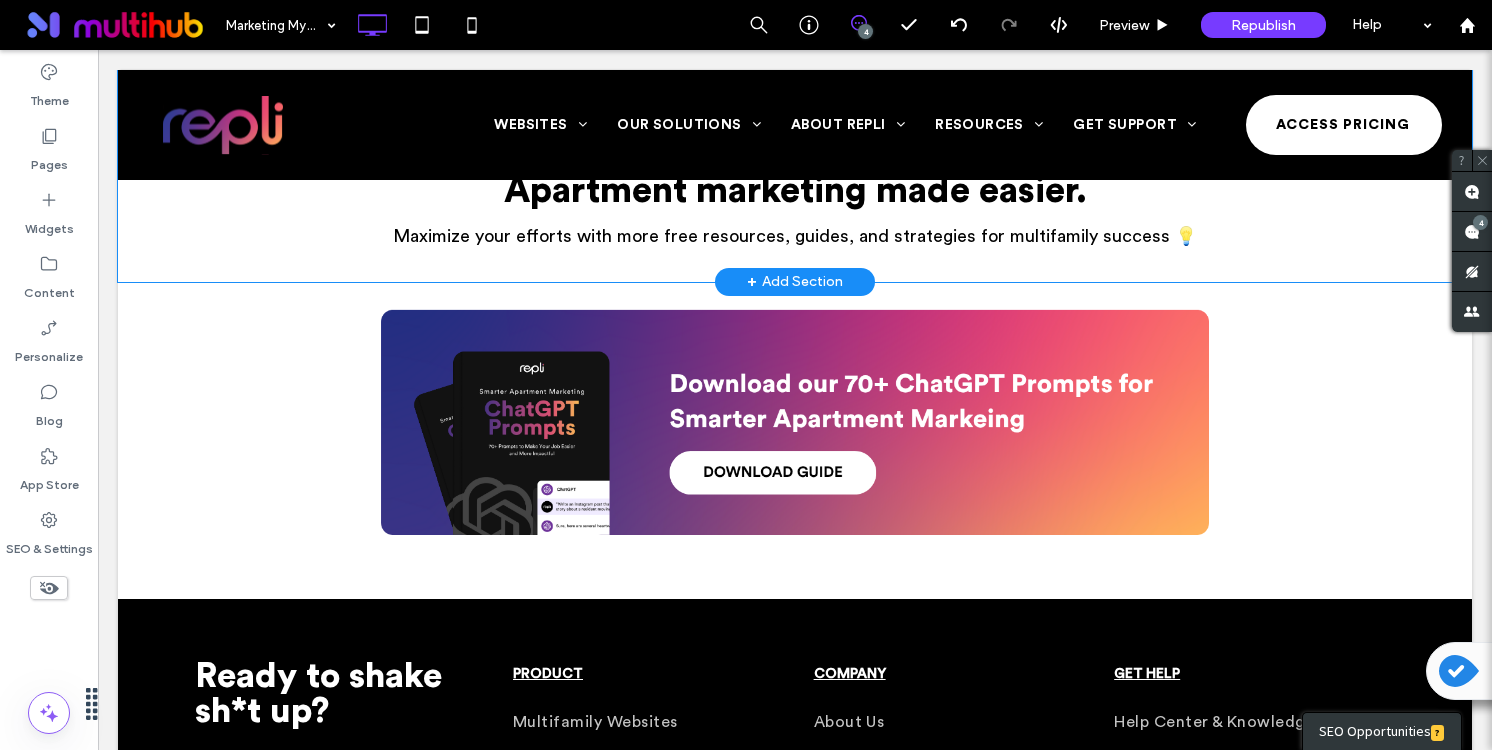 scroll, scrollTop: 1690, scrollLeft: 0, axis: vertical 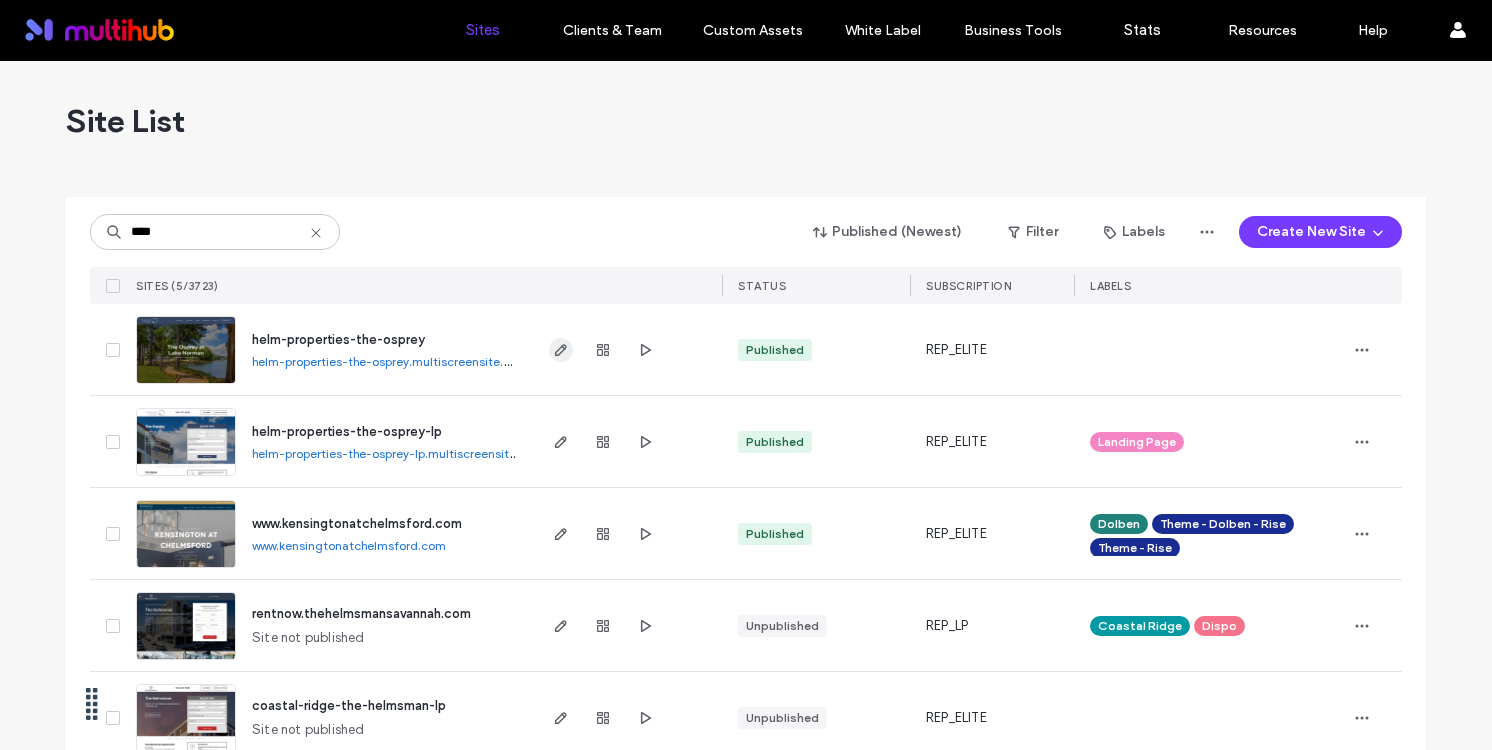 type on "****" 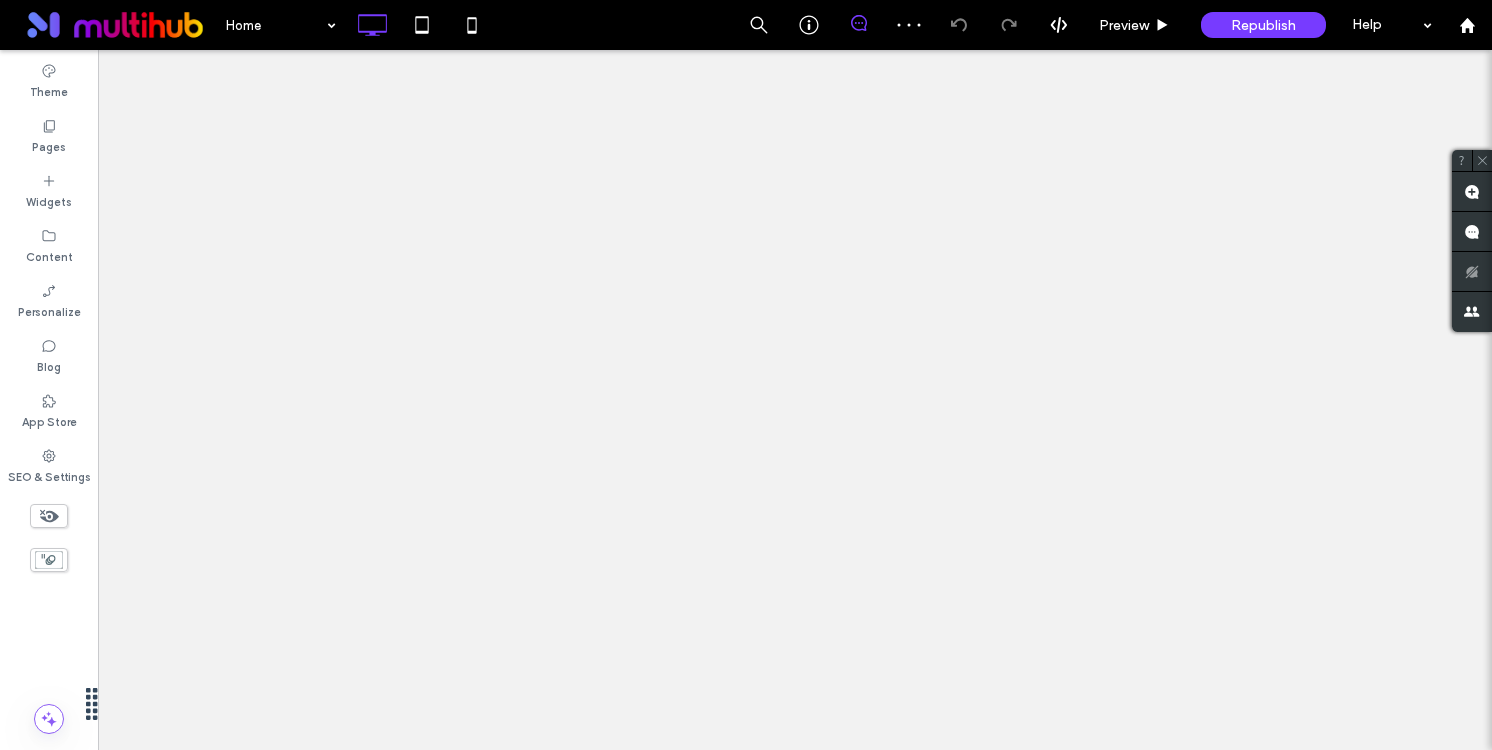 scroll, scrollTop: 0, scrollLeft: 0, axis: both 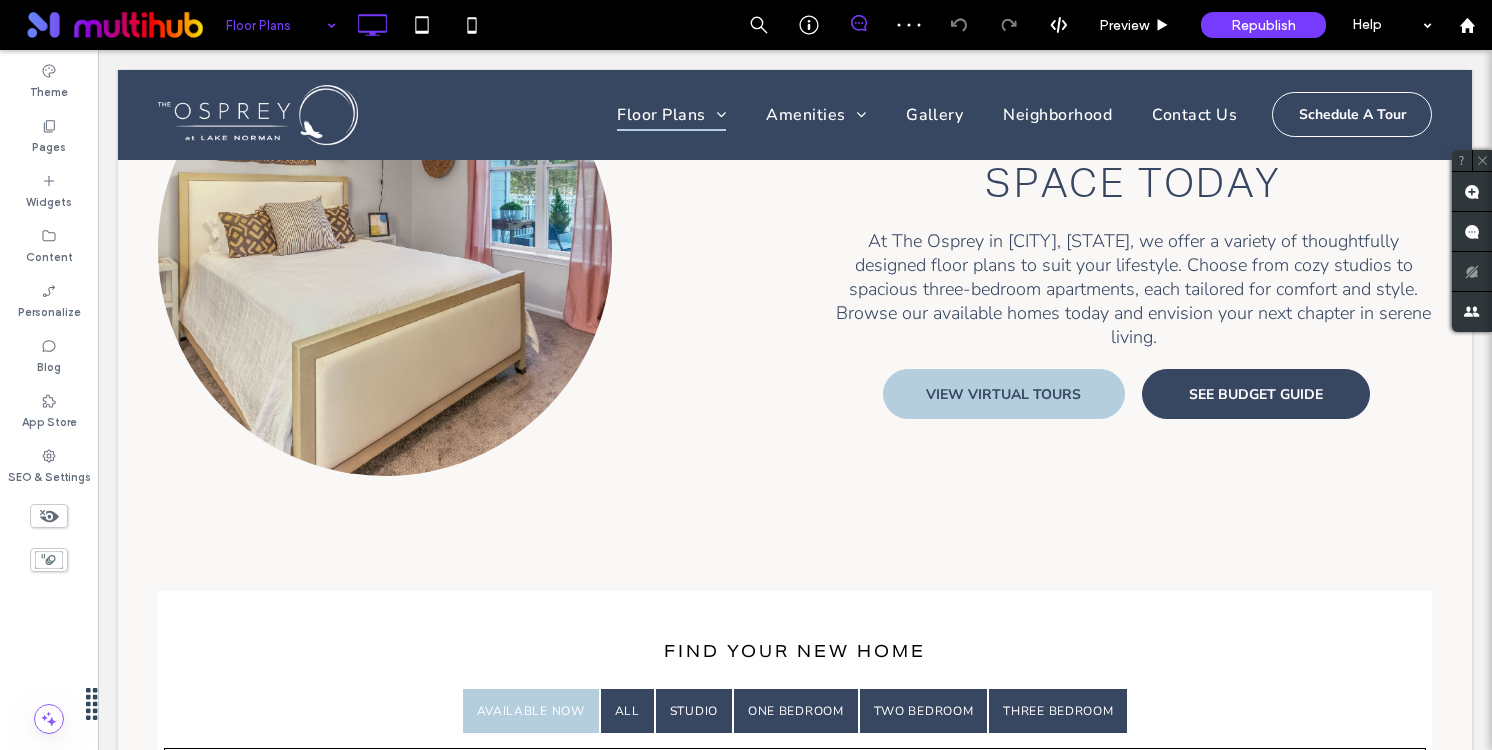 click at bounding box center (276, 25) 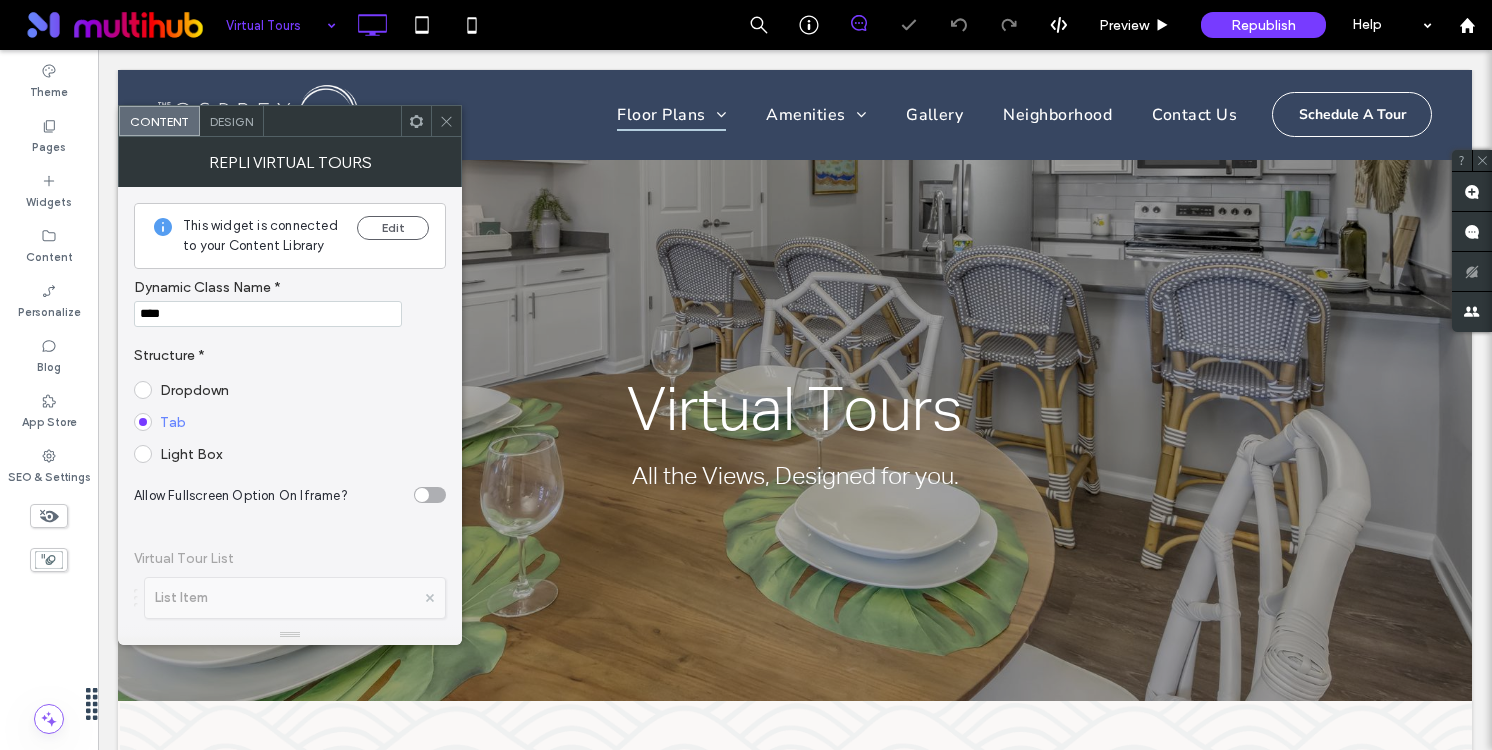 scroll, scrollTop: 102, scrollLeft: 0, axis: vertical 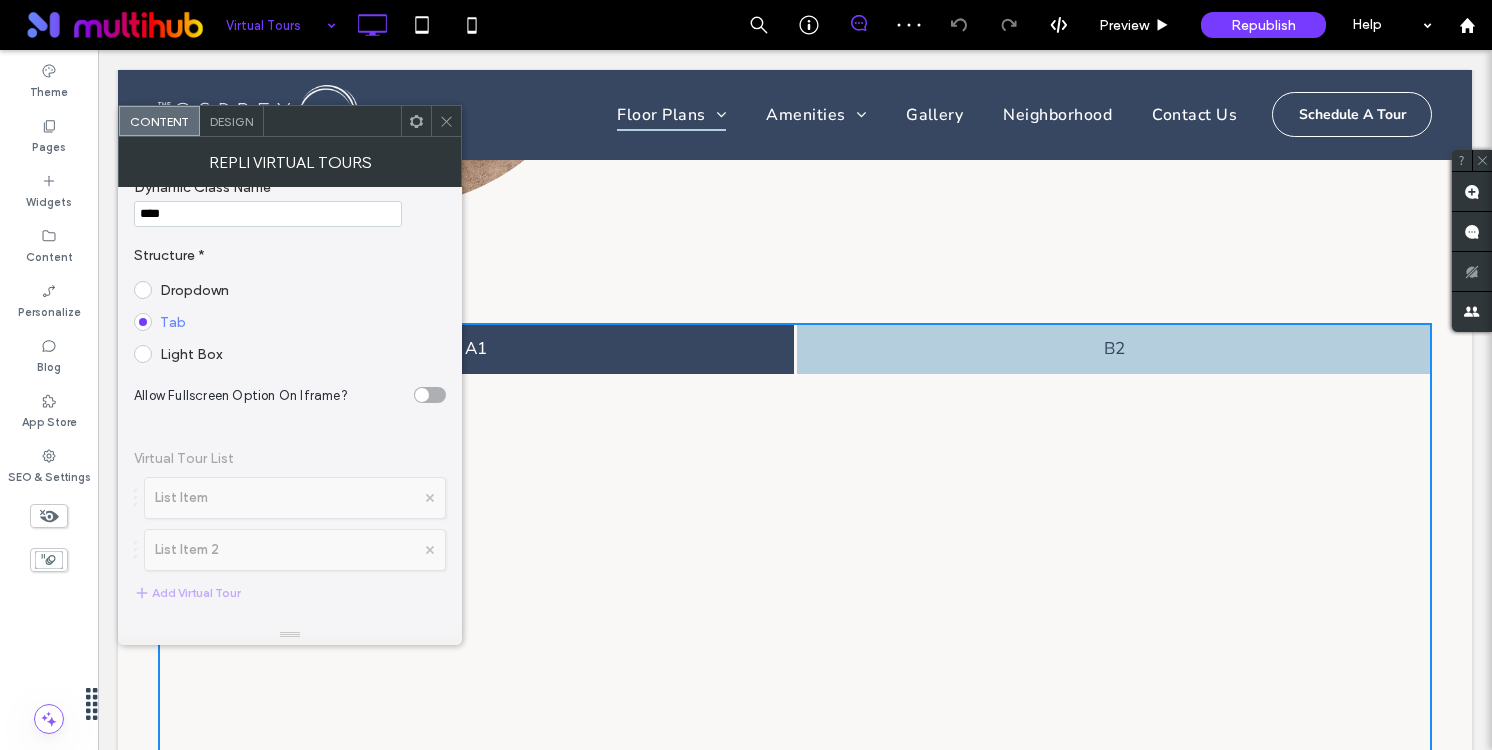 click at bounding box center [276, 25] 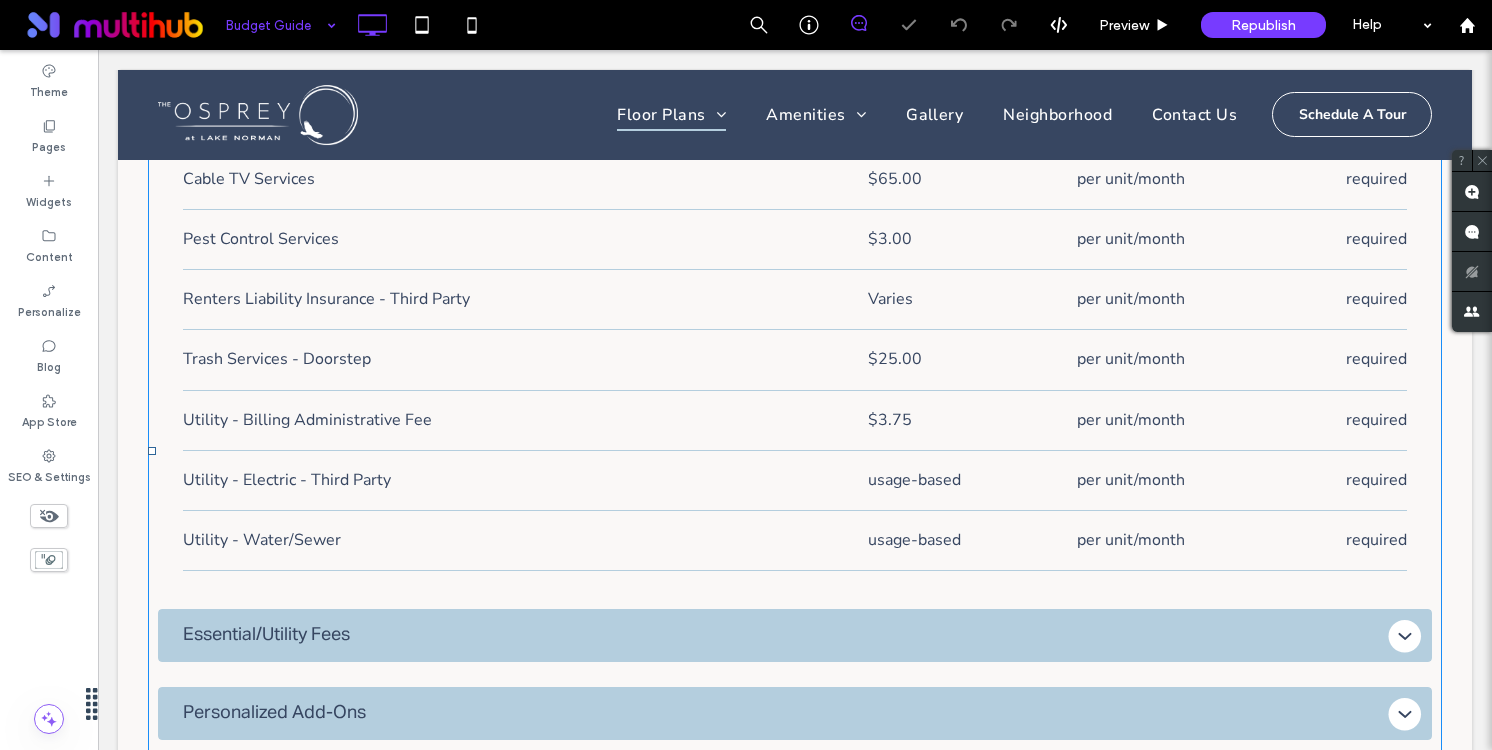 scroll, scrollTop: 1278, scrollLeft: 0, axis: vertical 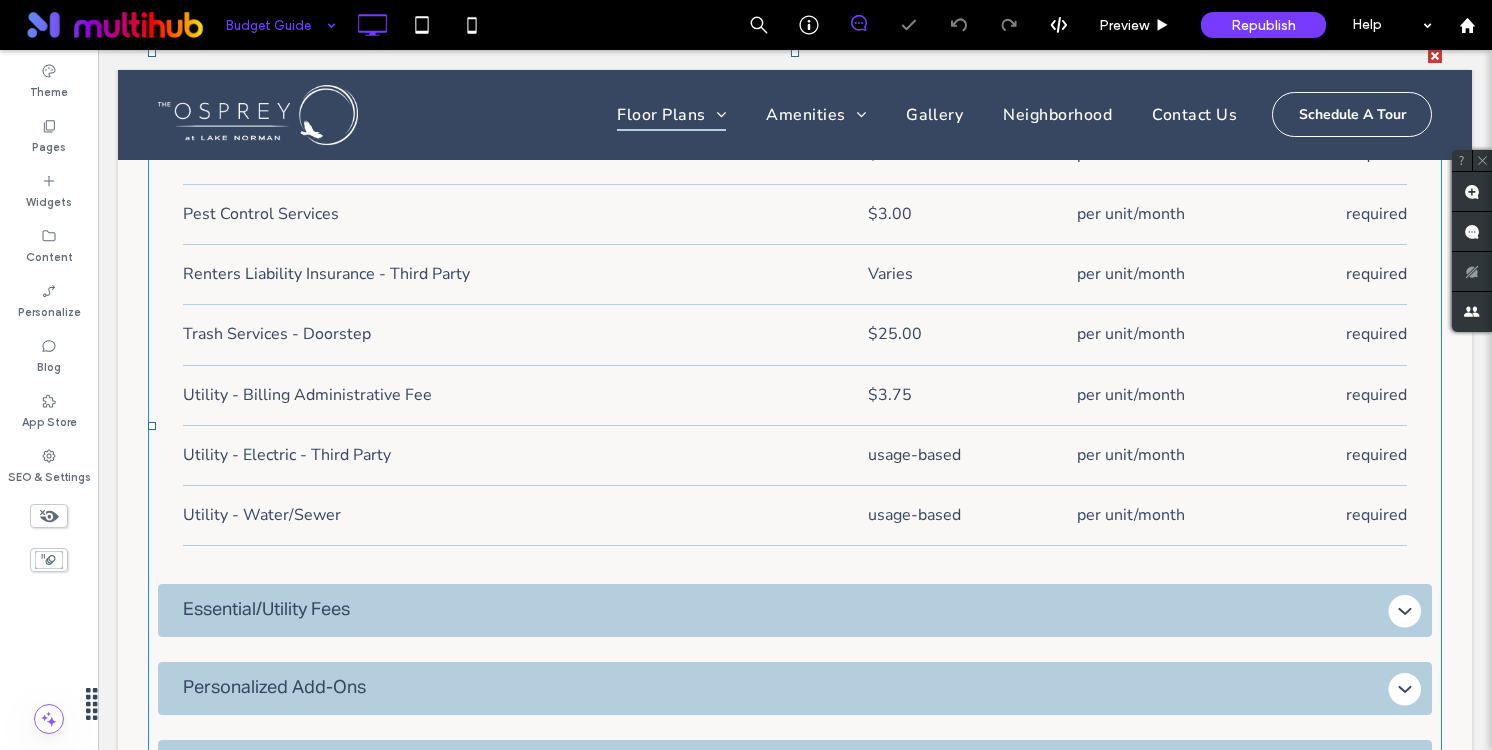 click at bounding box center [148, 49] 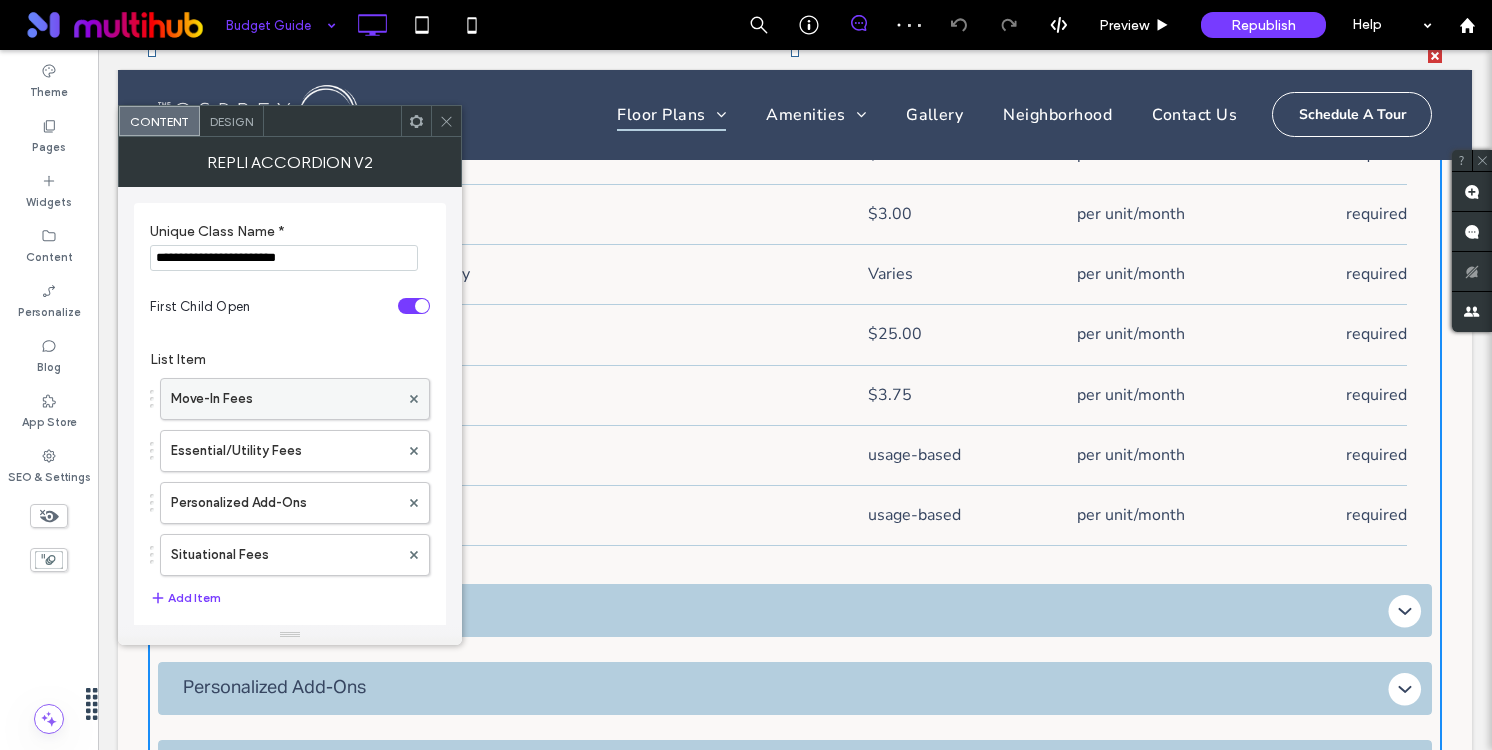 scroll, scrollTop: 17, scrollLeft: 0, axis: vertical 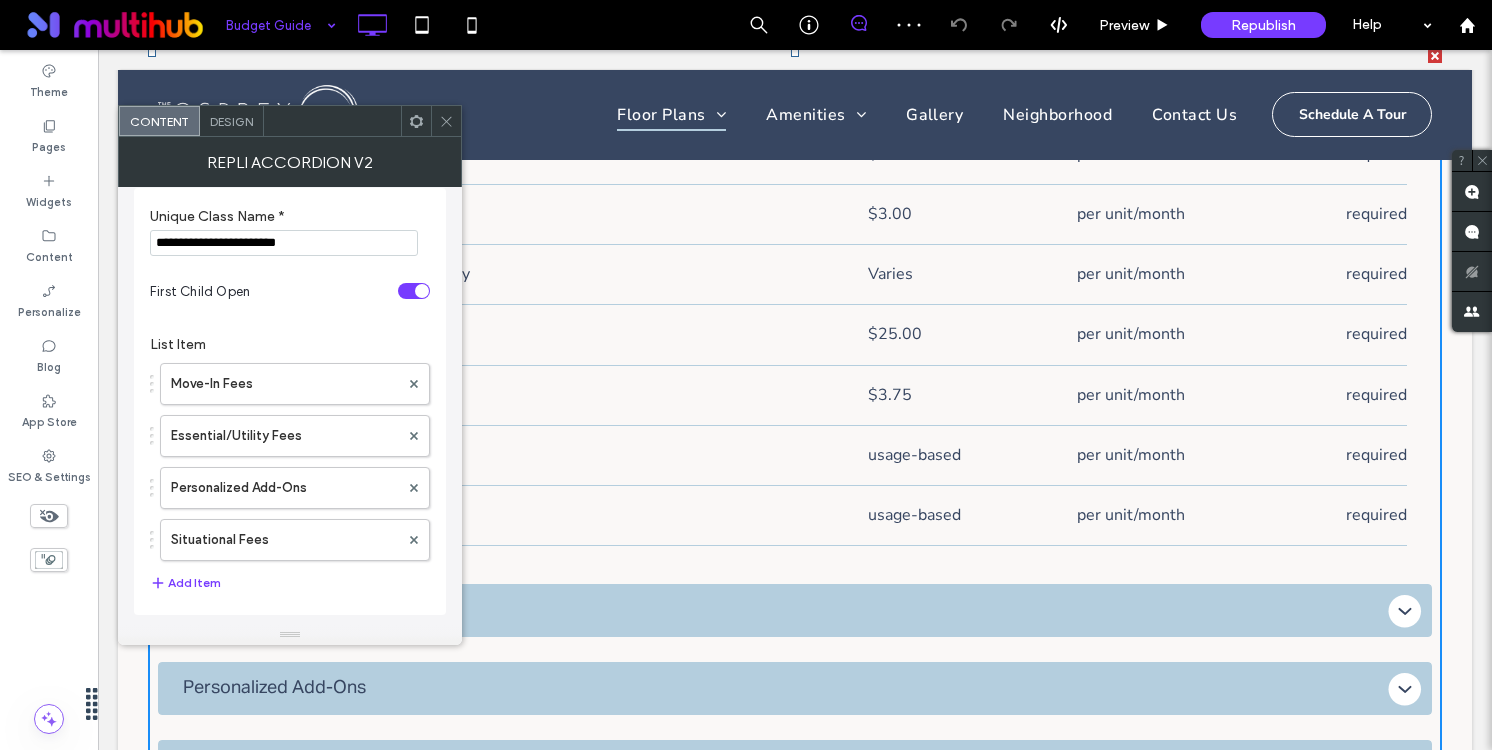 click on "Move-In Fees Essential/Utility Fees Personalized Add-Ons Situational Fees" at bounding box center [290, 457] 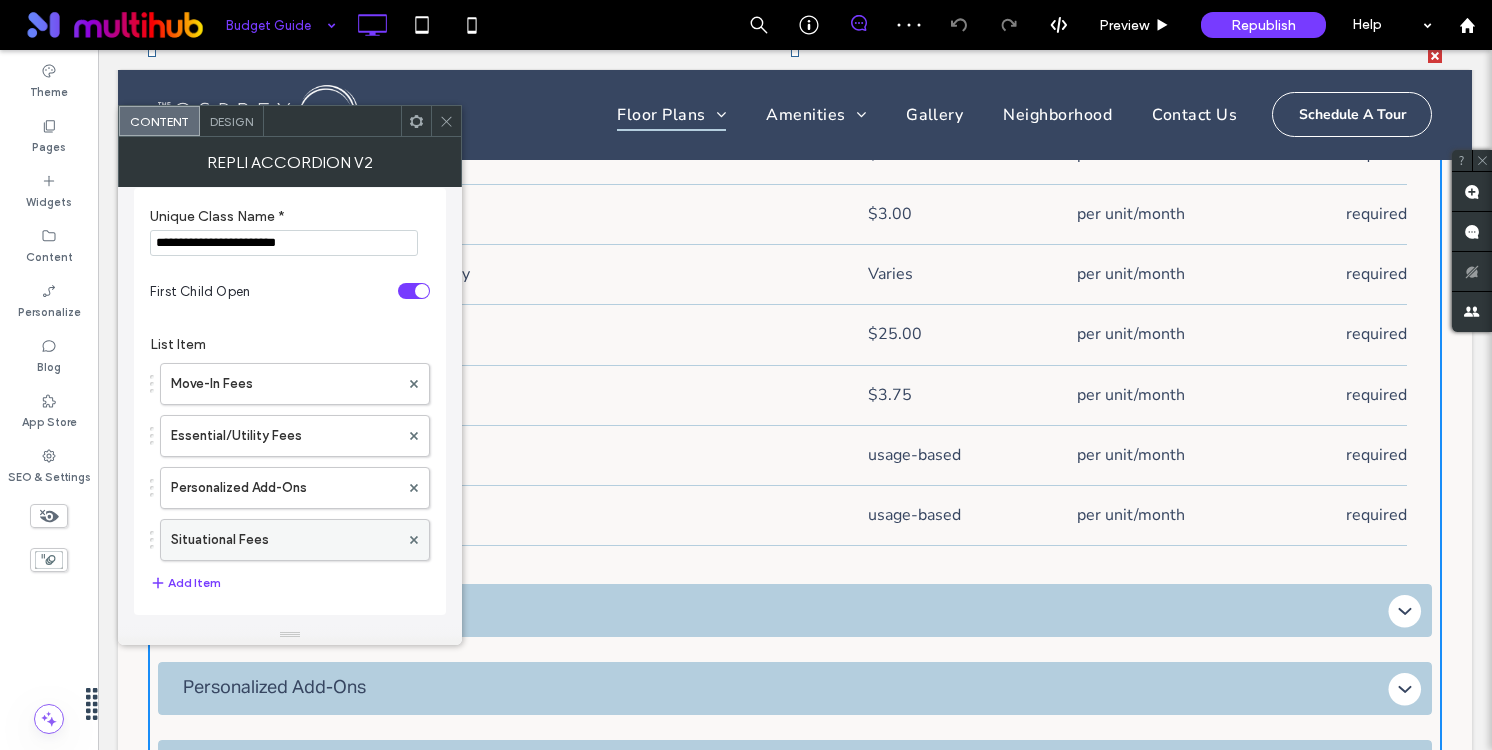 click on "Situational Fees" at bounding box center (285, 540) 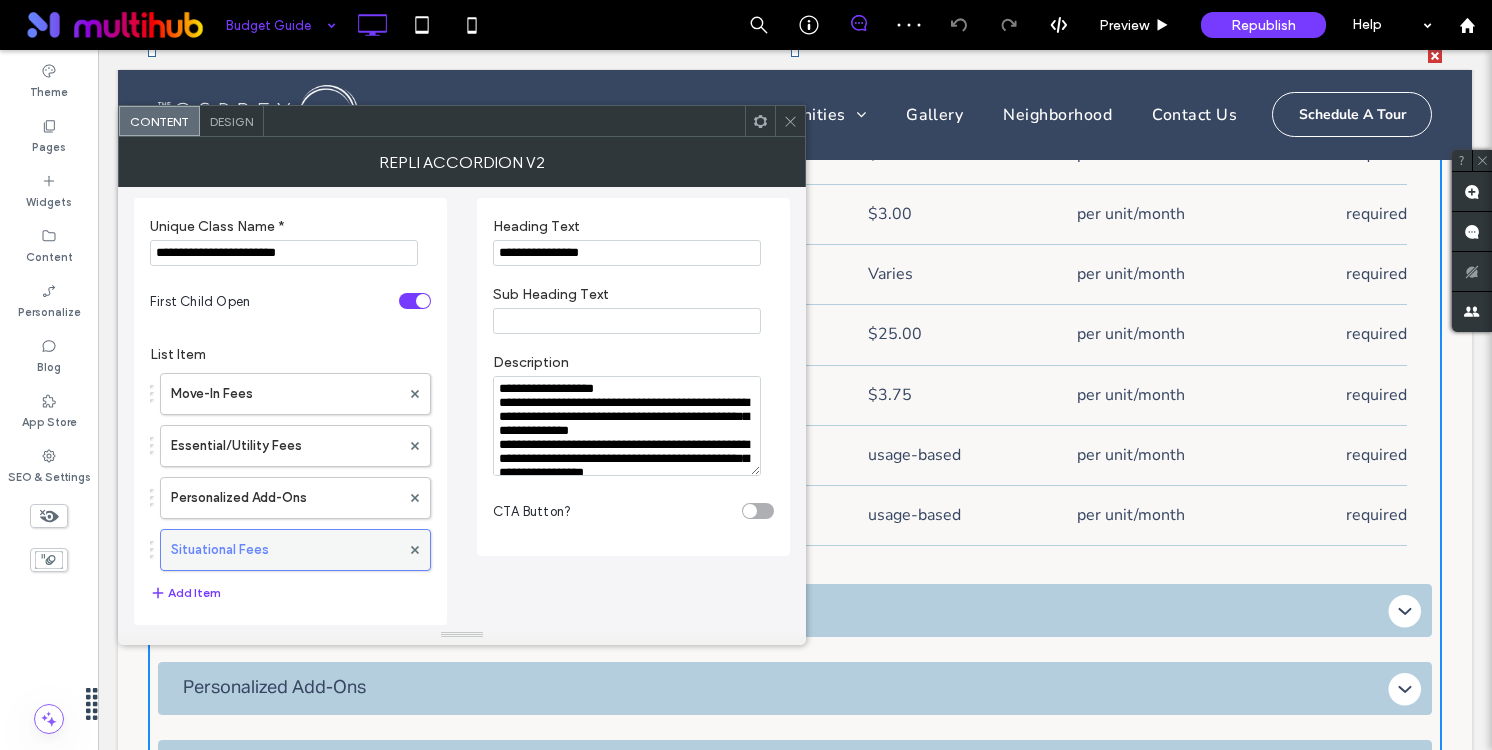 scroll, scrollTop: 7, scrollLeft: 0, axis: vertical 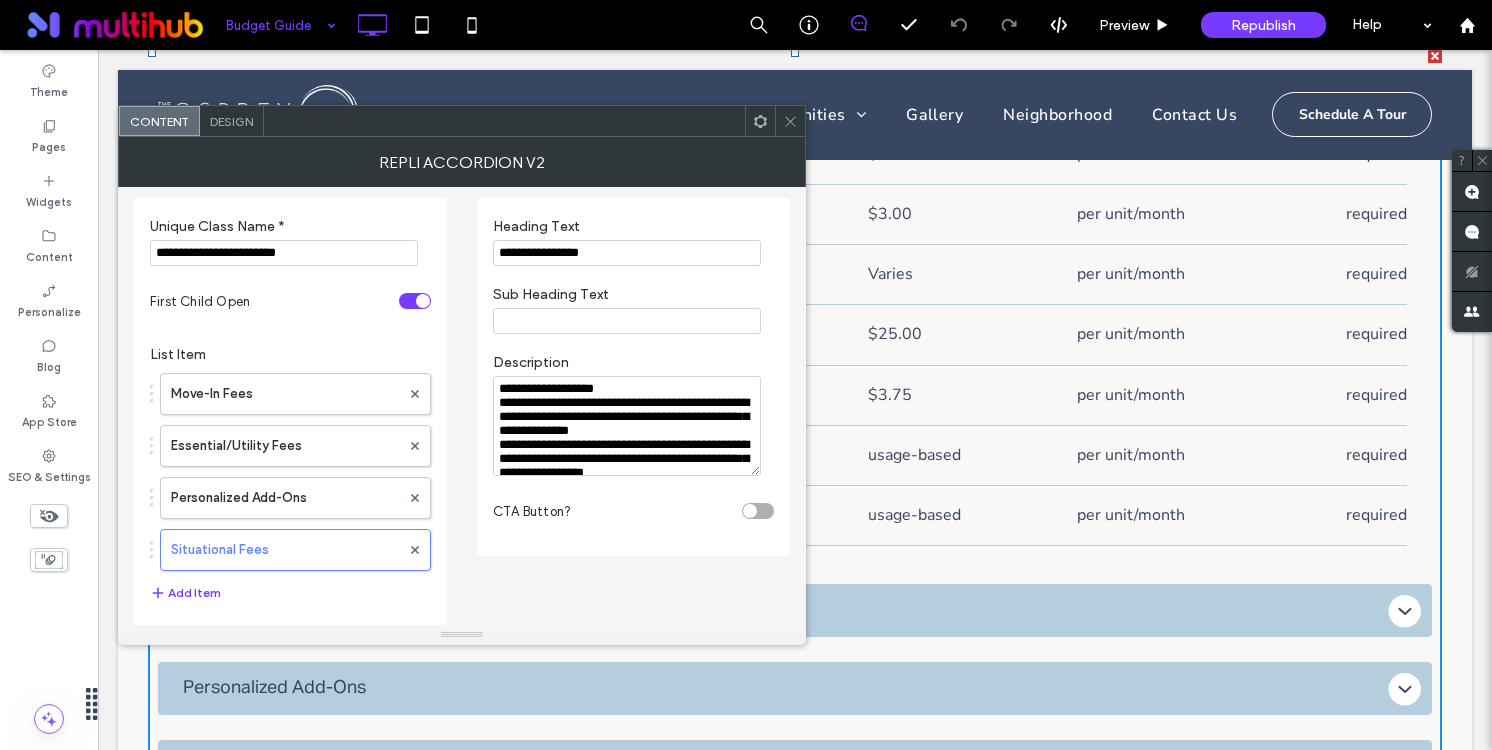 click 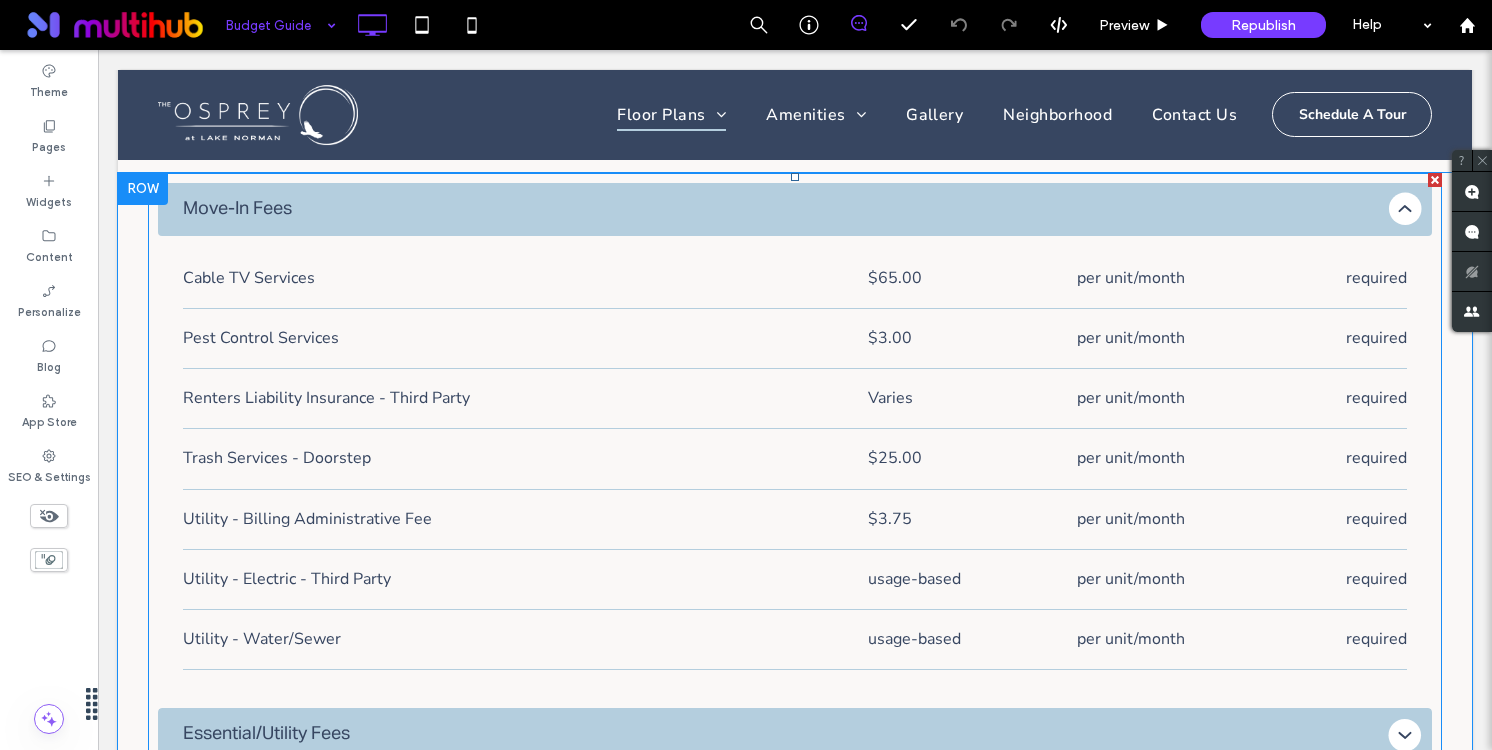 scroll, scrollTop: 1146, scrollLeft: 0, axis: vertical 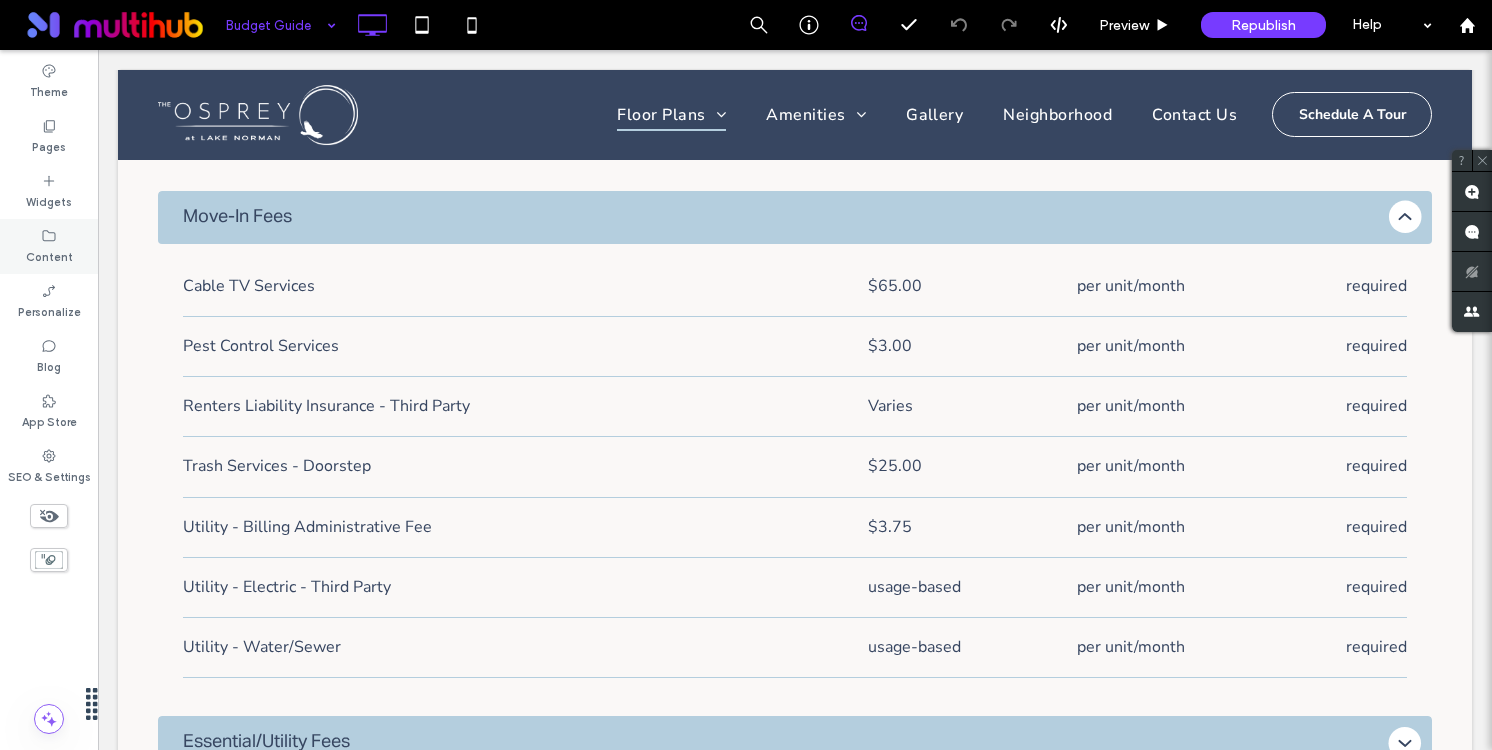 click on "Content" at bounding box center (49, 255) 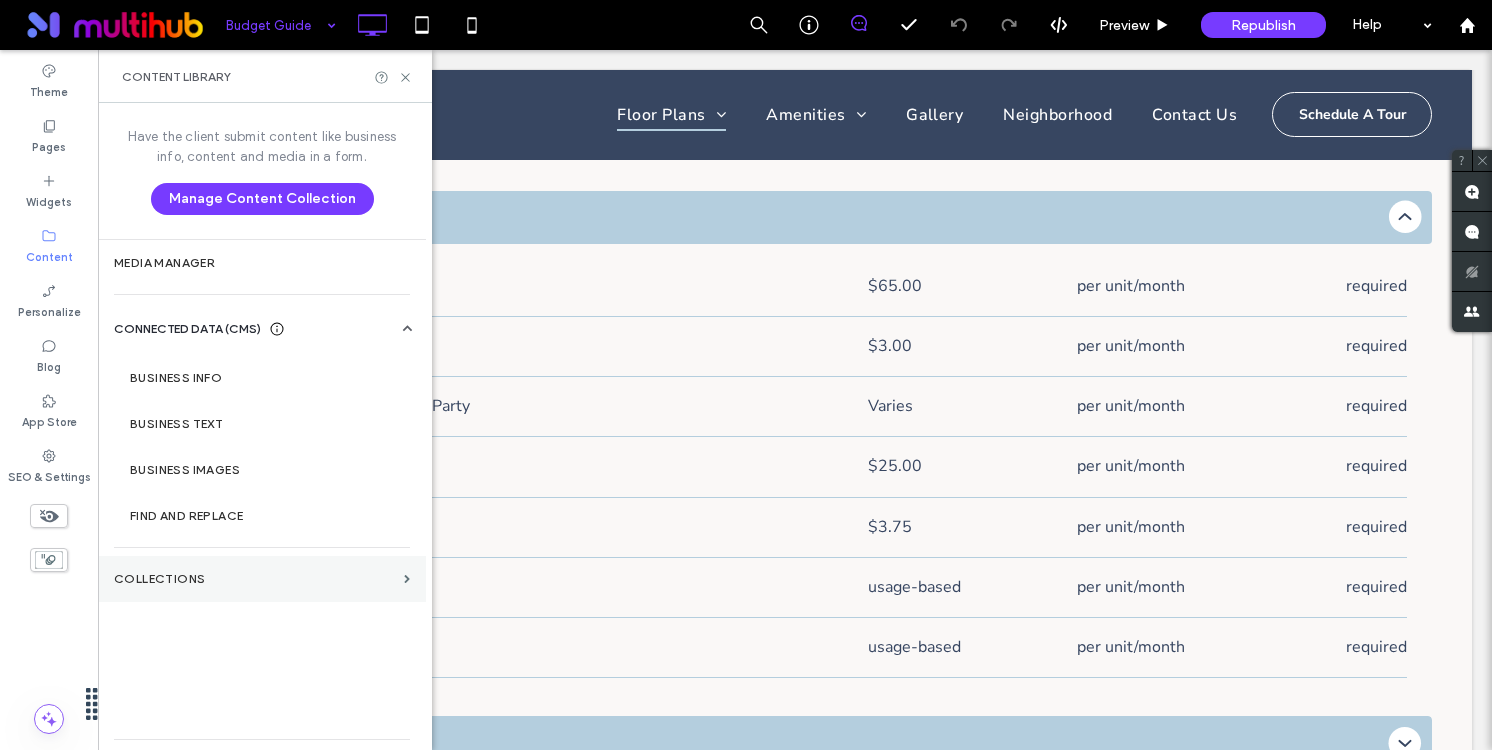 click on "Collections" at bounding box center (262, 579) 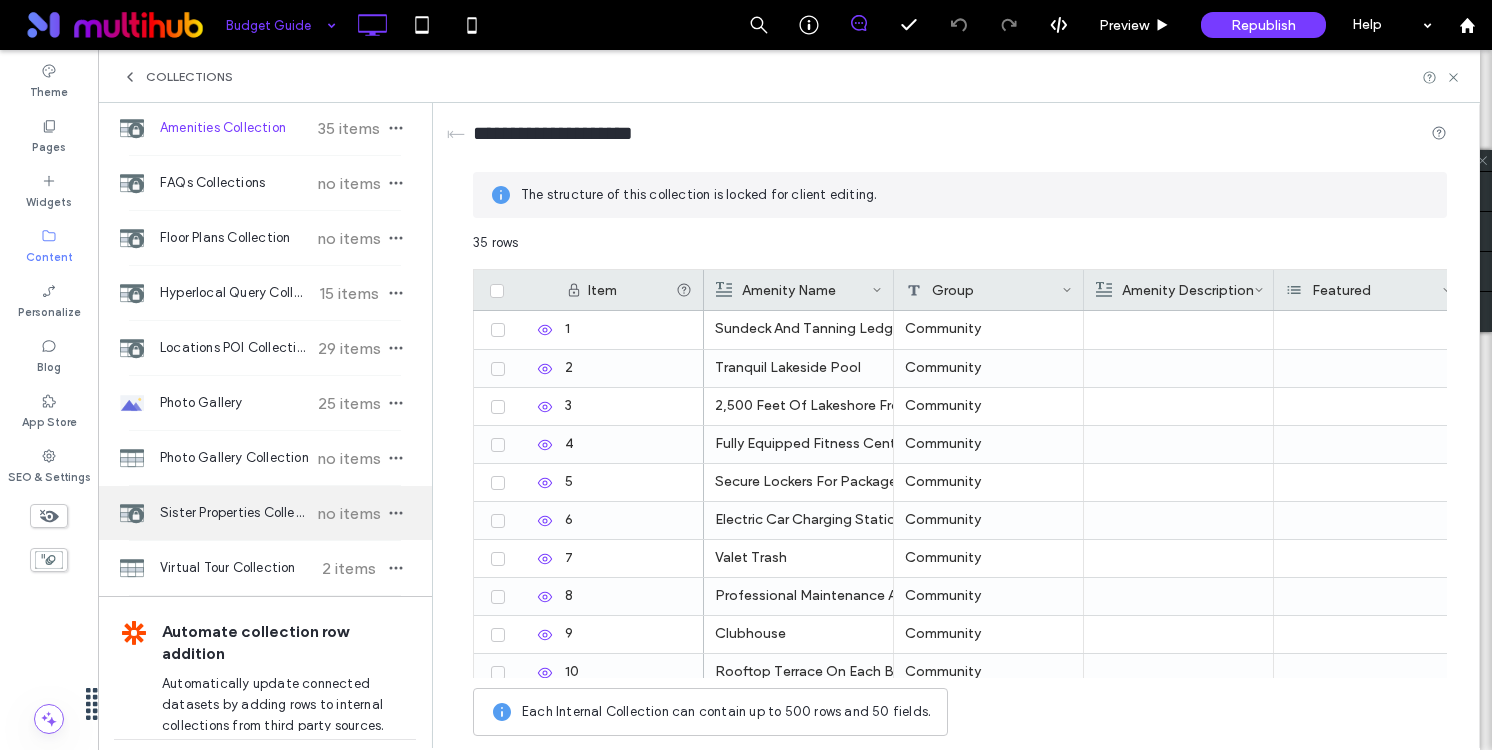 scroll, scrollTop: 66, scrollLeft: 0, axis: vertical 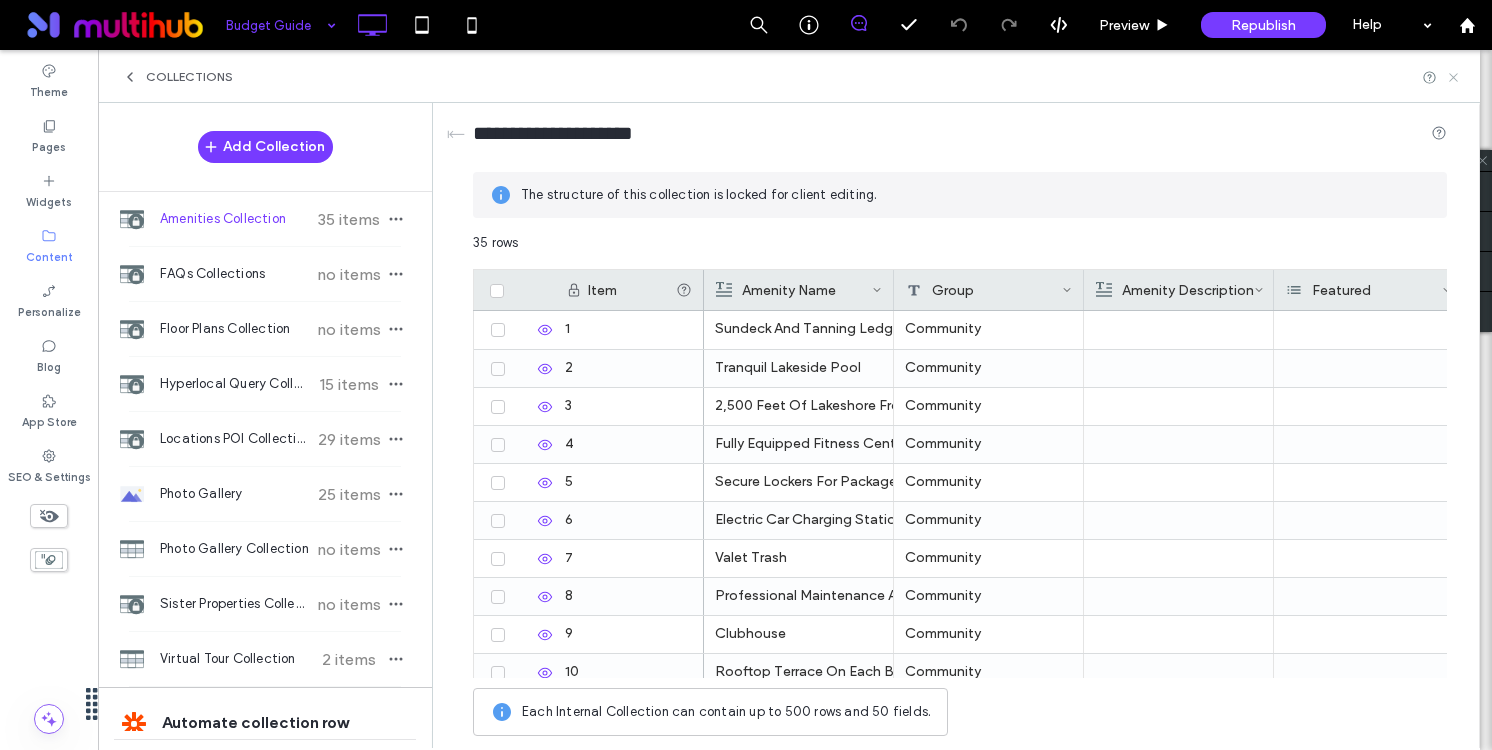 click 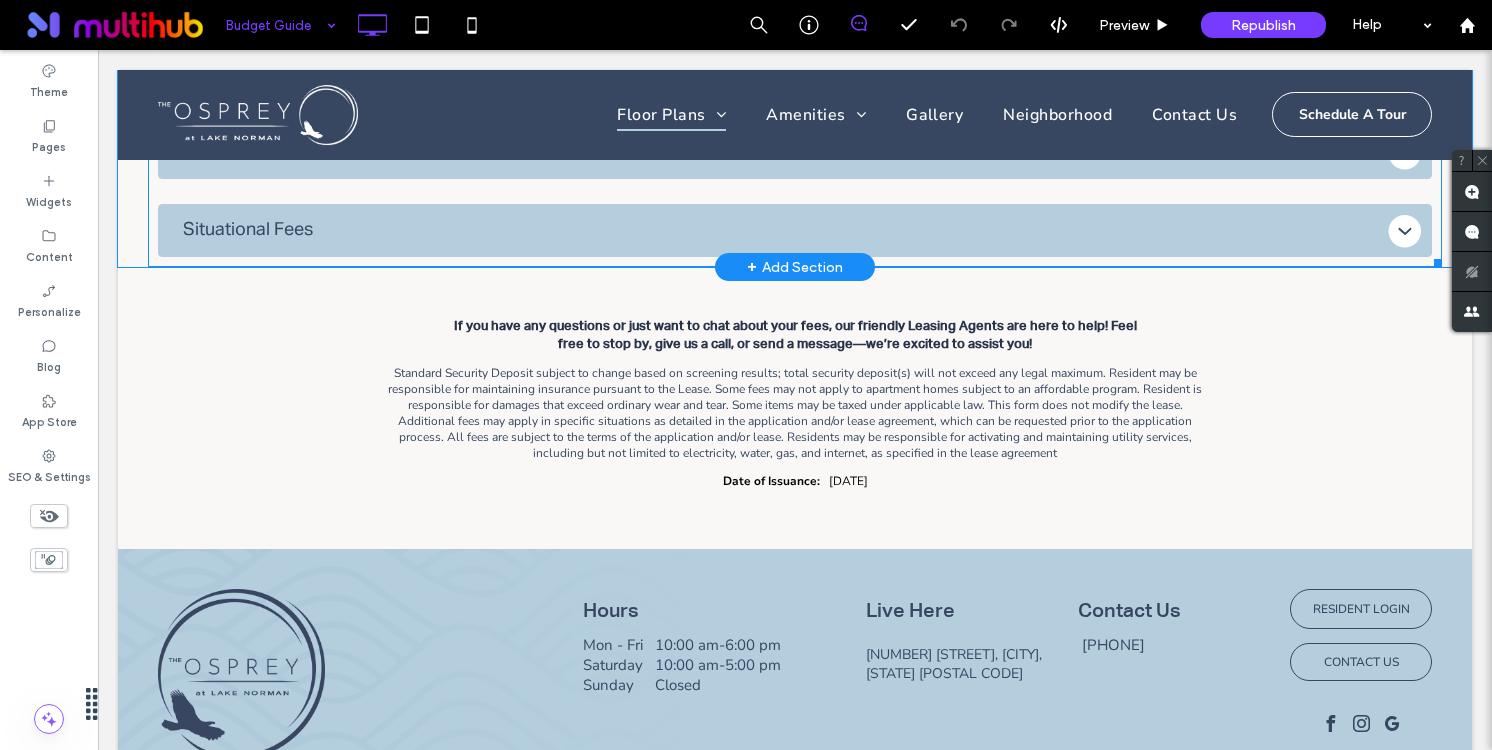 scroll, scrollTop: 2004, scrollLeft: 0, axis: vertical 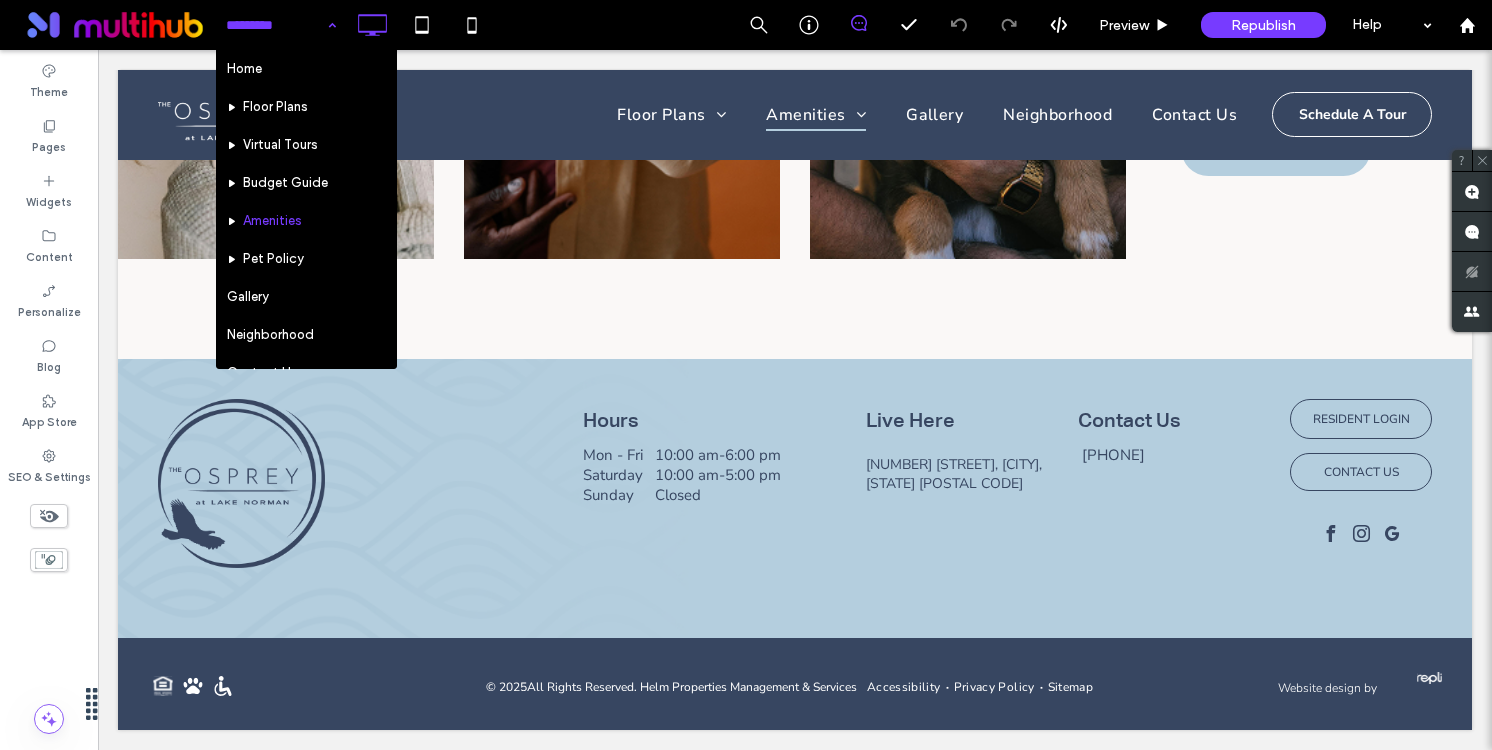 click on "Home Floor Plans Virtual Tours Budget Guide Amenities Pet Policy Gallery Neighborhood Contact Us Schedule a Tour Accessibility Privacy Policy Sitemap Thank You Terms and Conditions featuring" at bounding box center (281, 25) 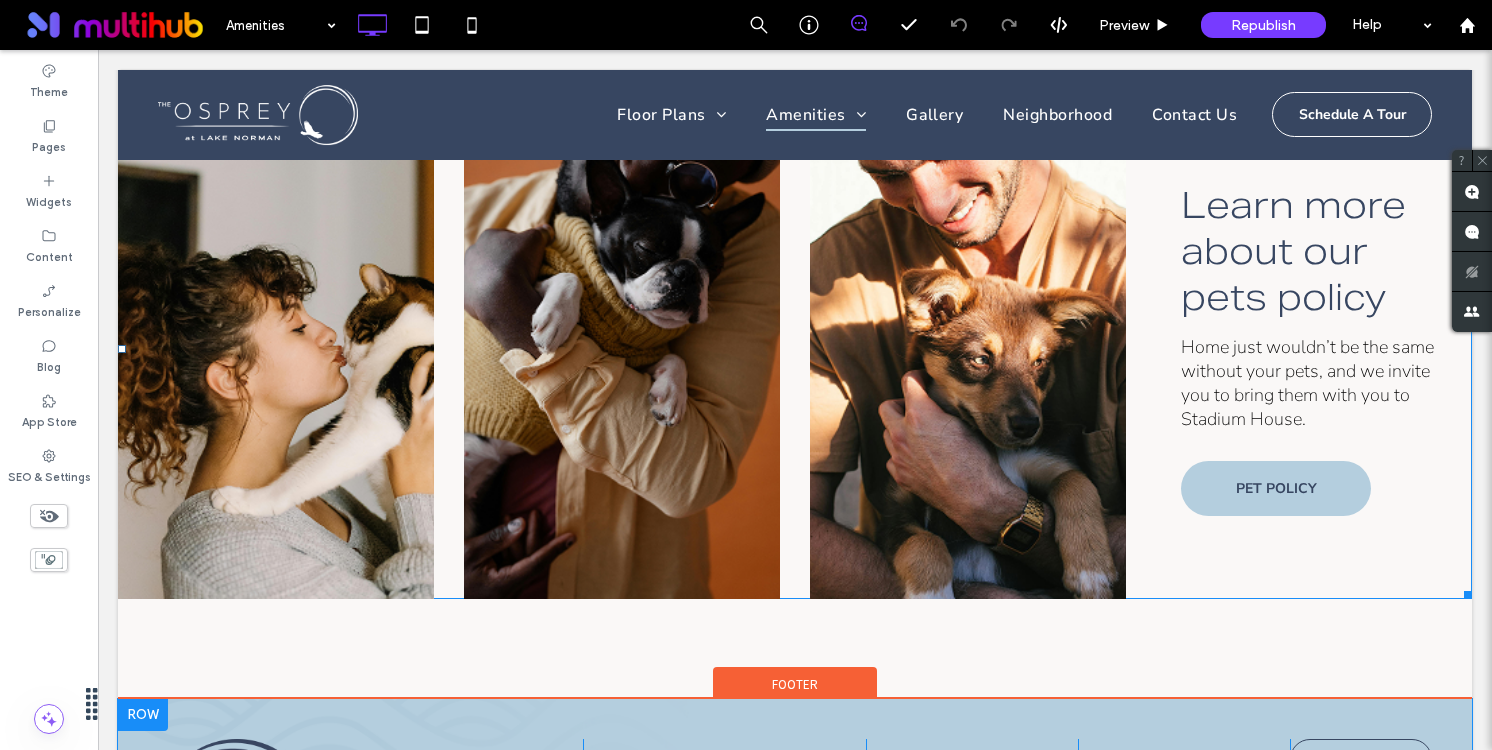 scroll, scrollTop: 3705, scrollLeft: 0, axis: vertical 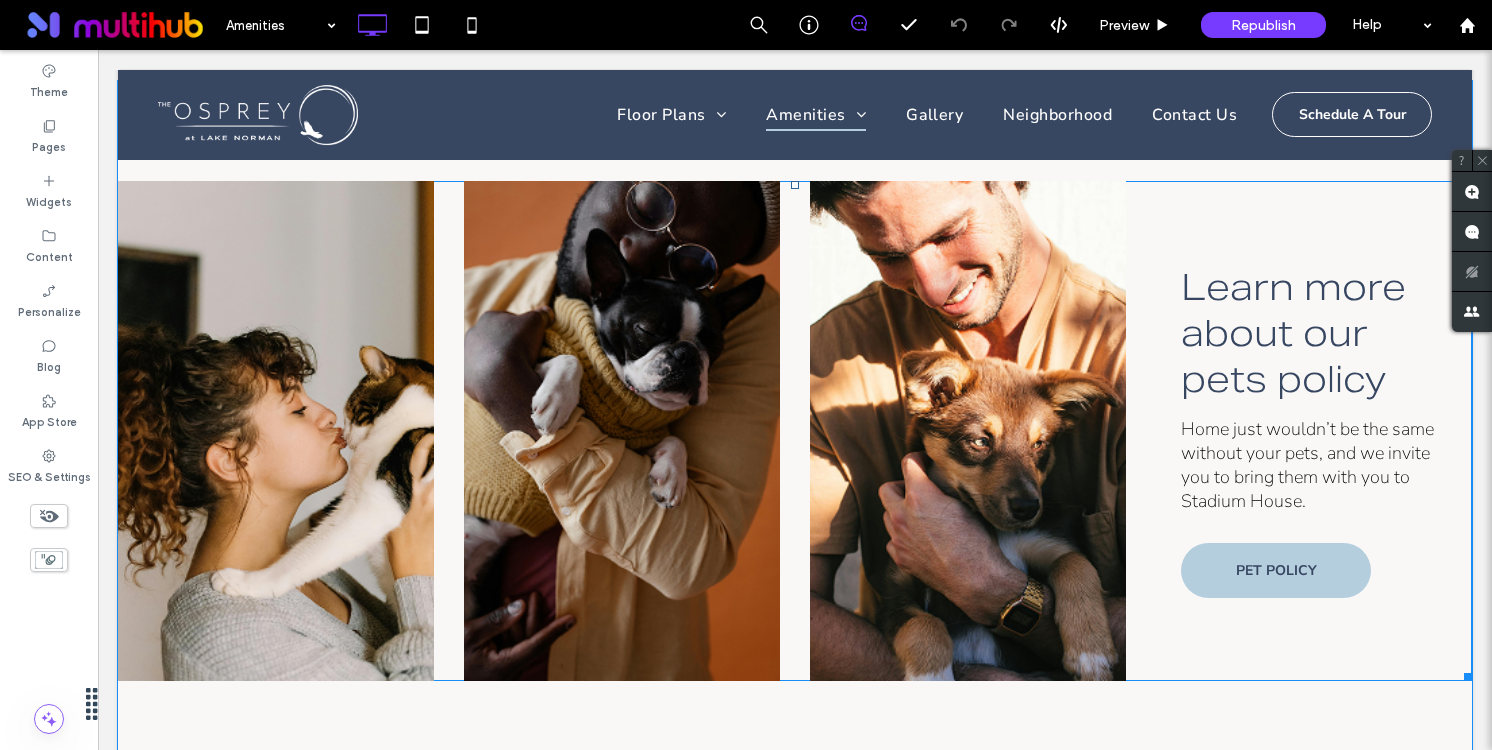 click at bounding box center (795, 431) 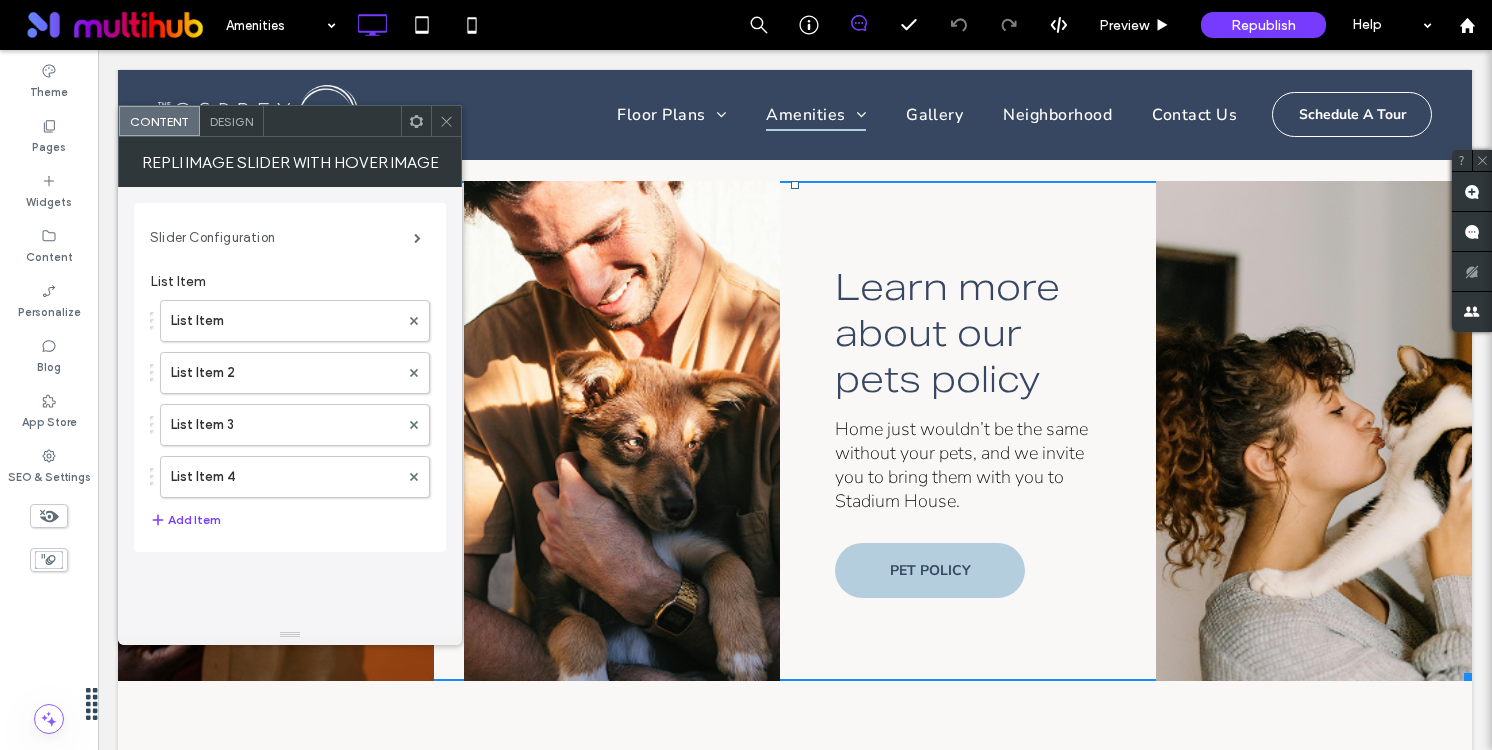click on "Slider Configuration" at bounding box center (282, 238) 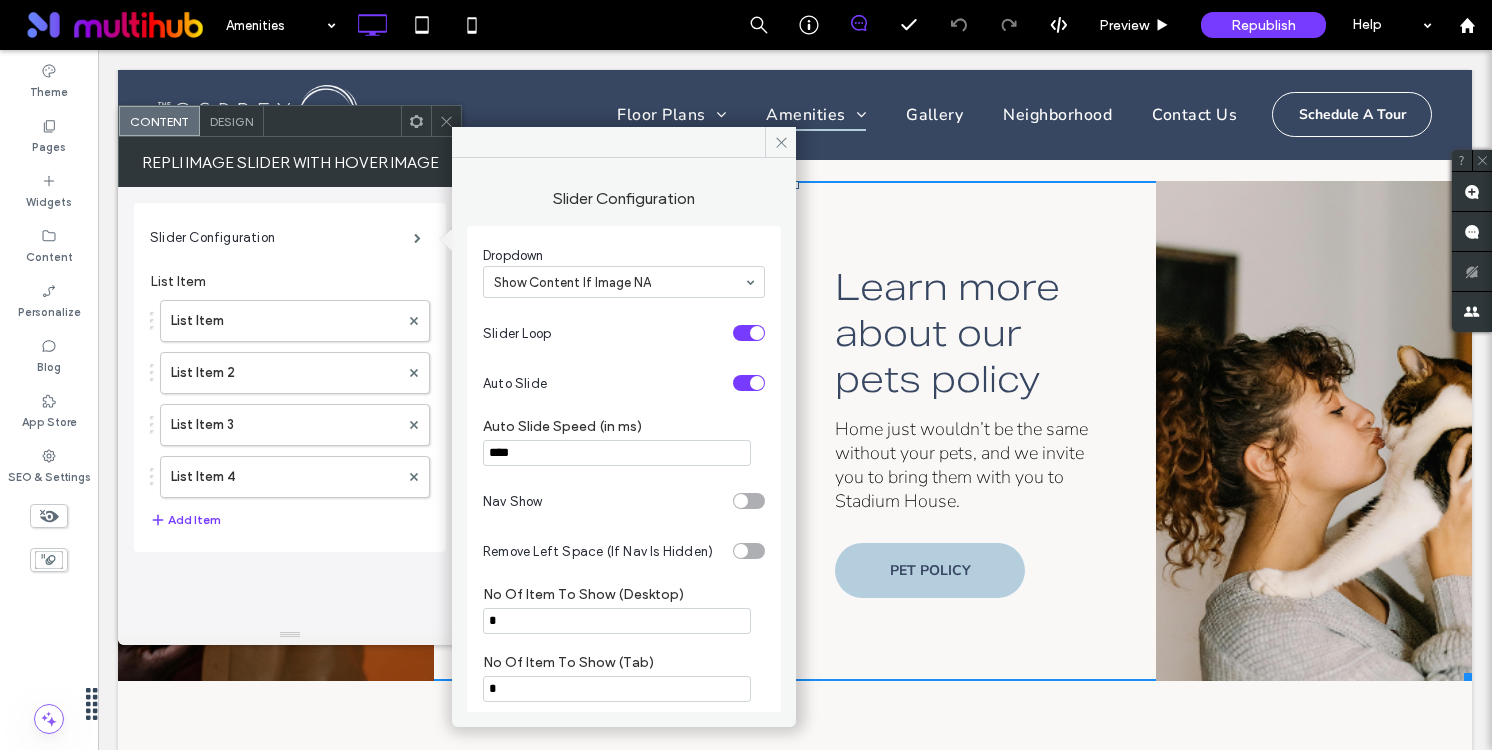 click at bounding box center [757, 333] 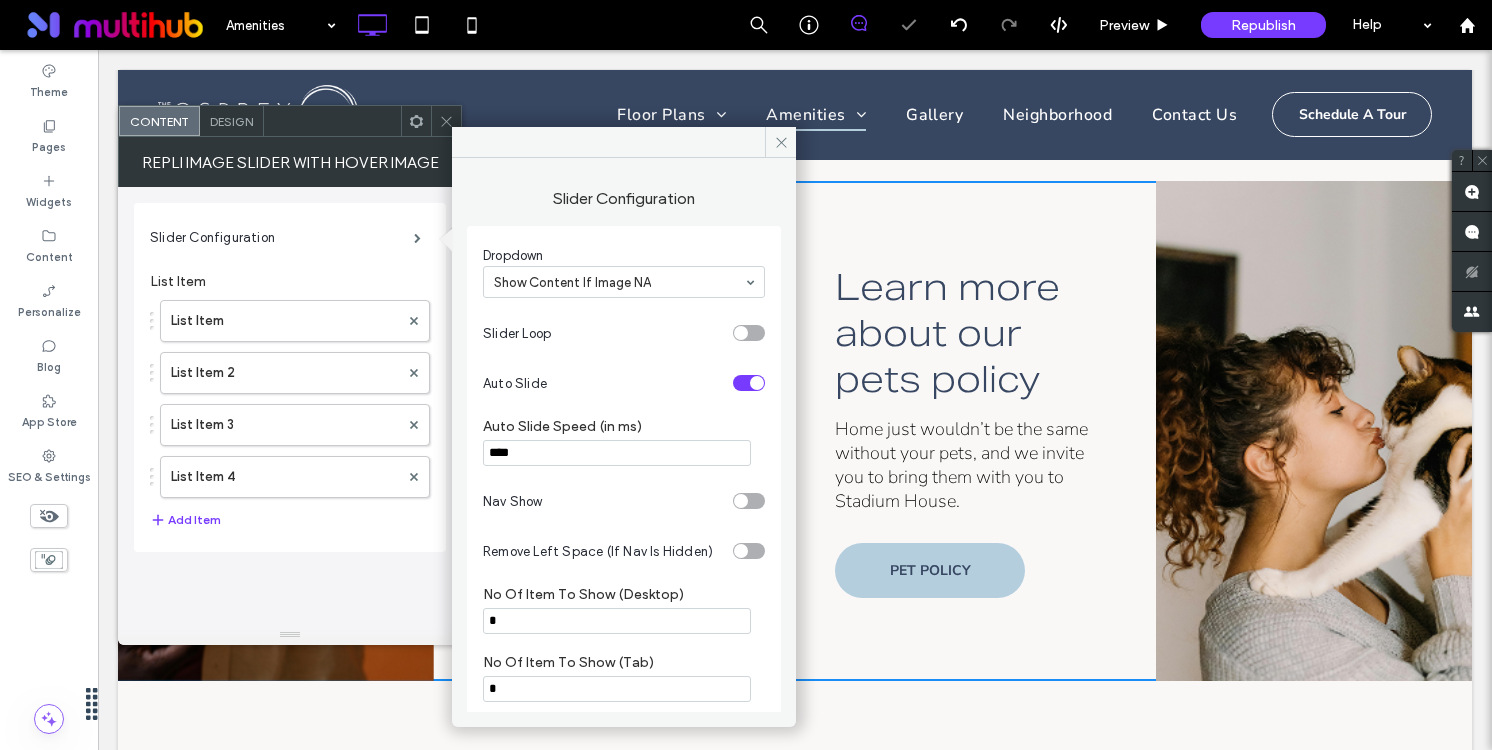 click at bounding box center (757, 383) 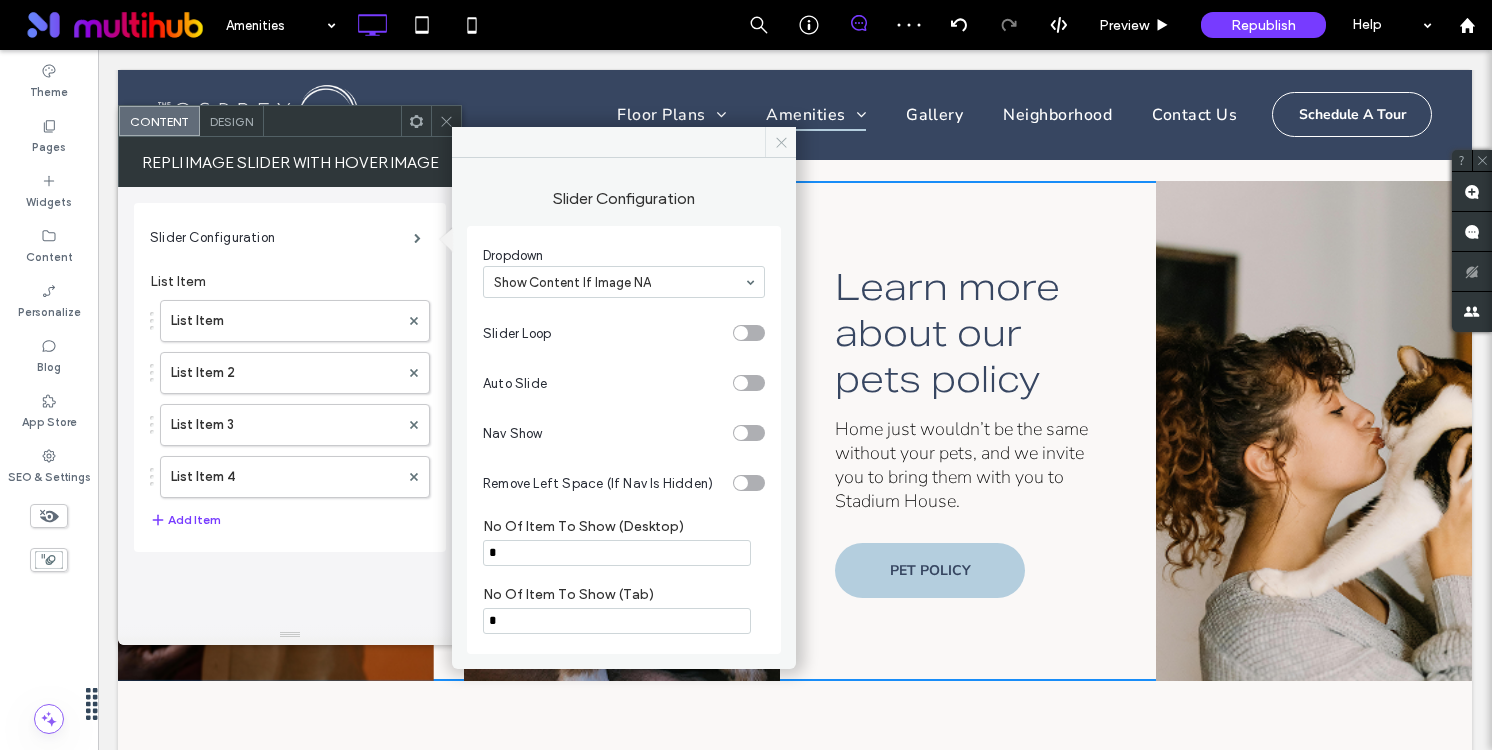 click 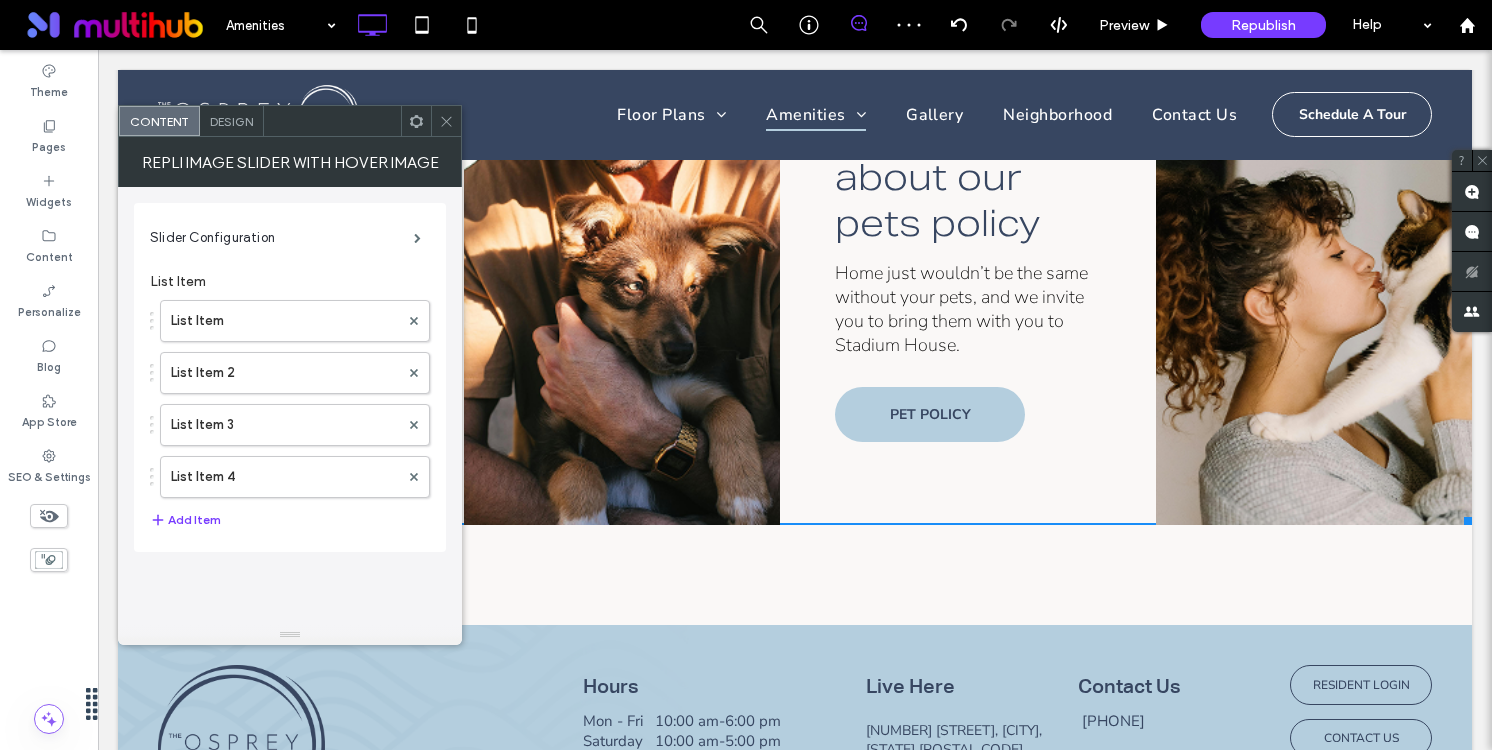 scroll, scrollTop: 4062, scrollLeft: 0, axis: vertical 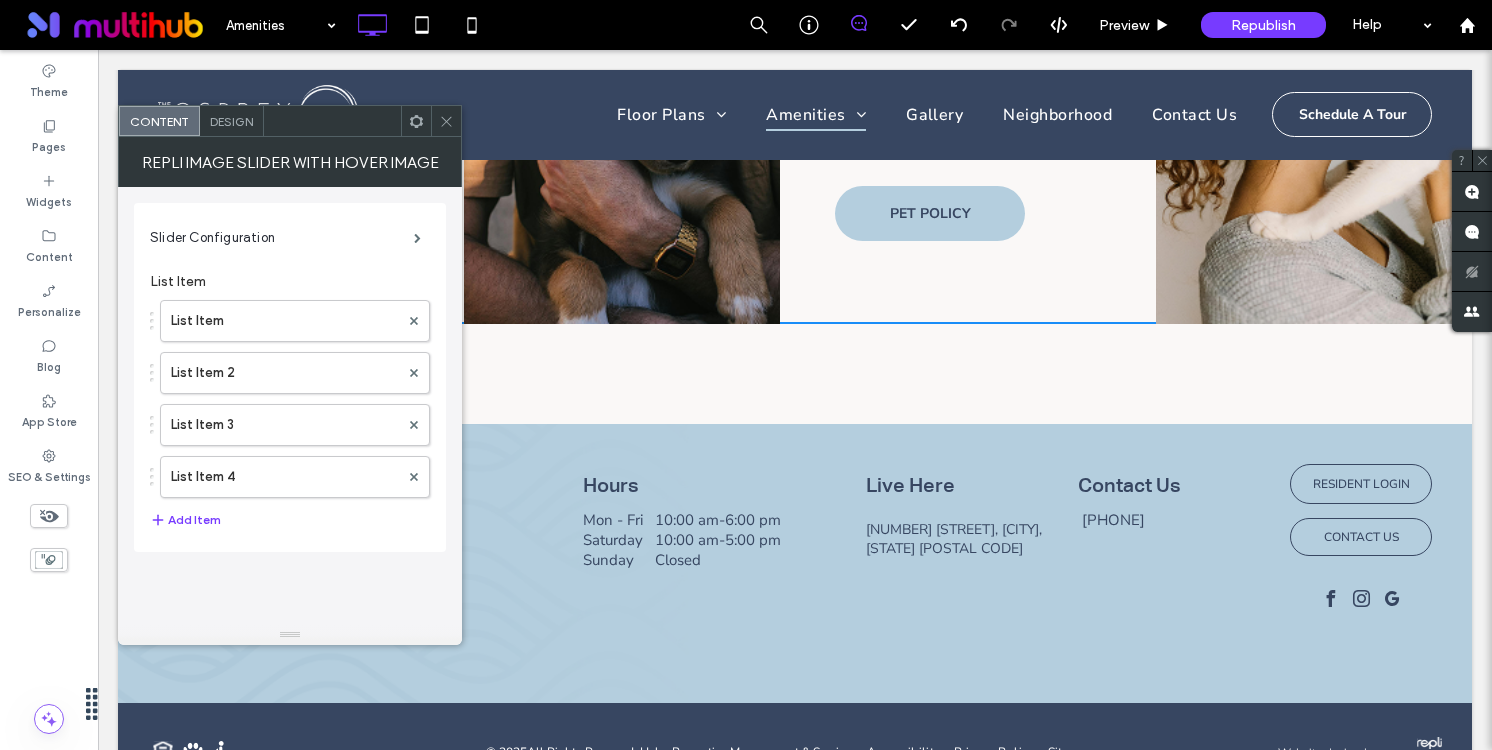 click 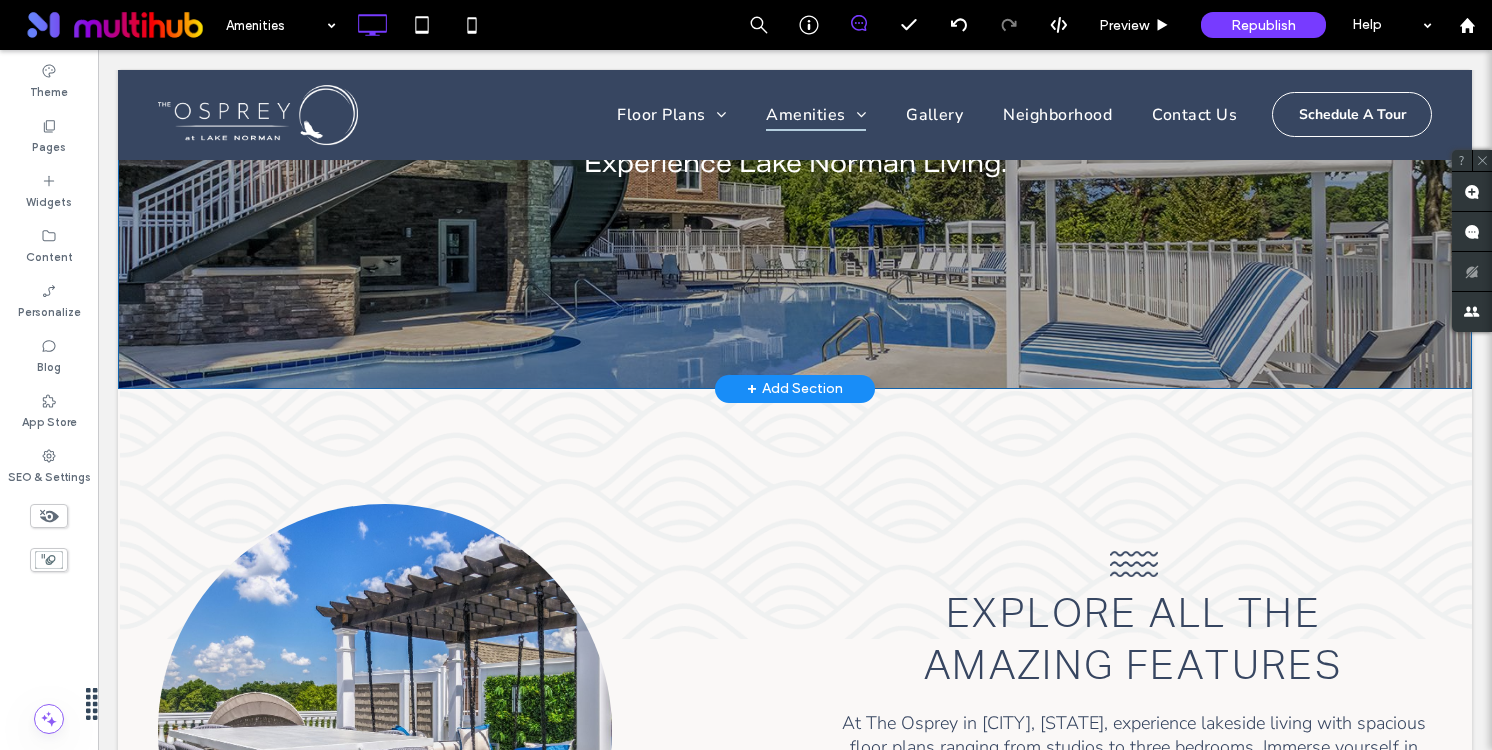 scroll, scrollTop: 299, scrollLeft: 0, axis: vertical 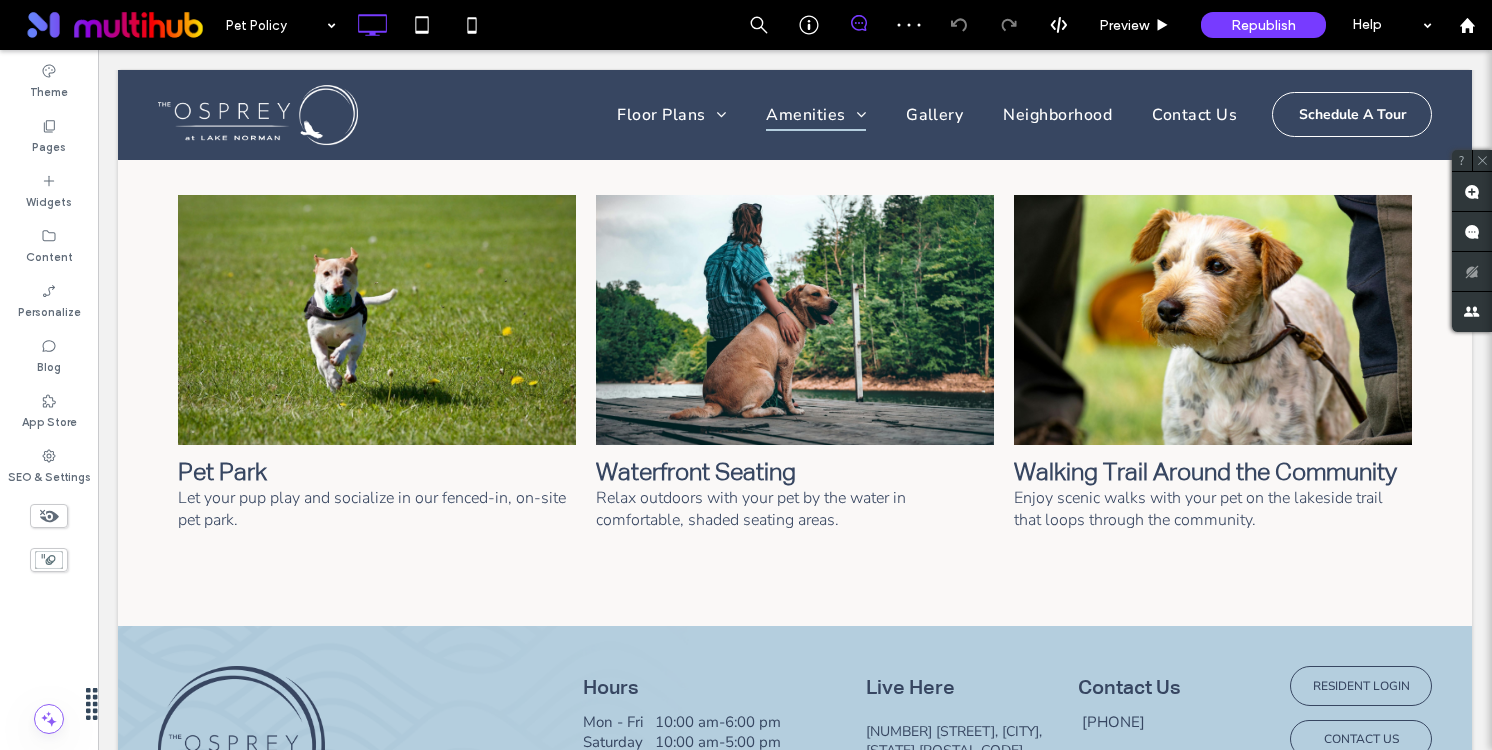 click at bounding box center [276, 25] 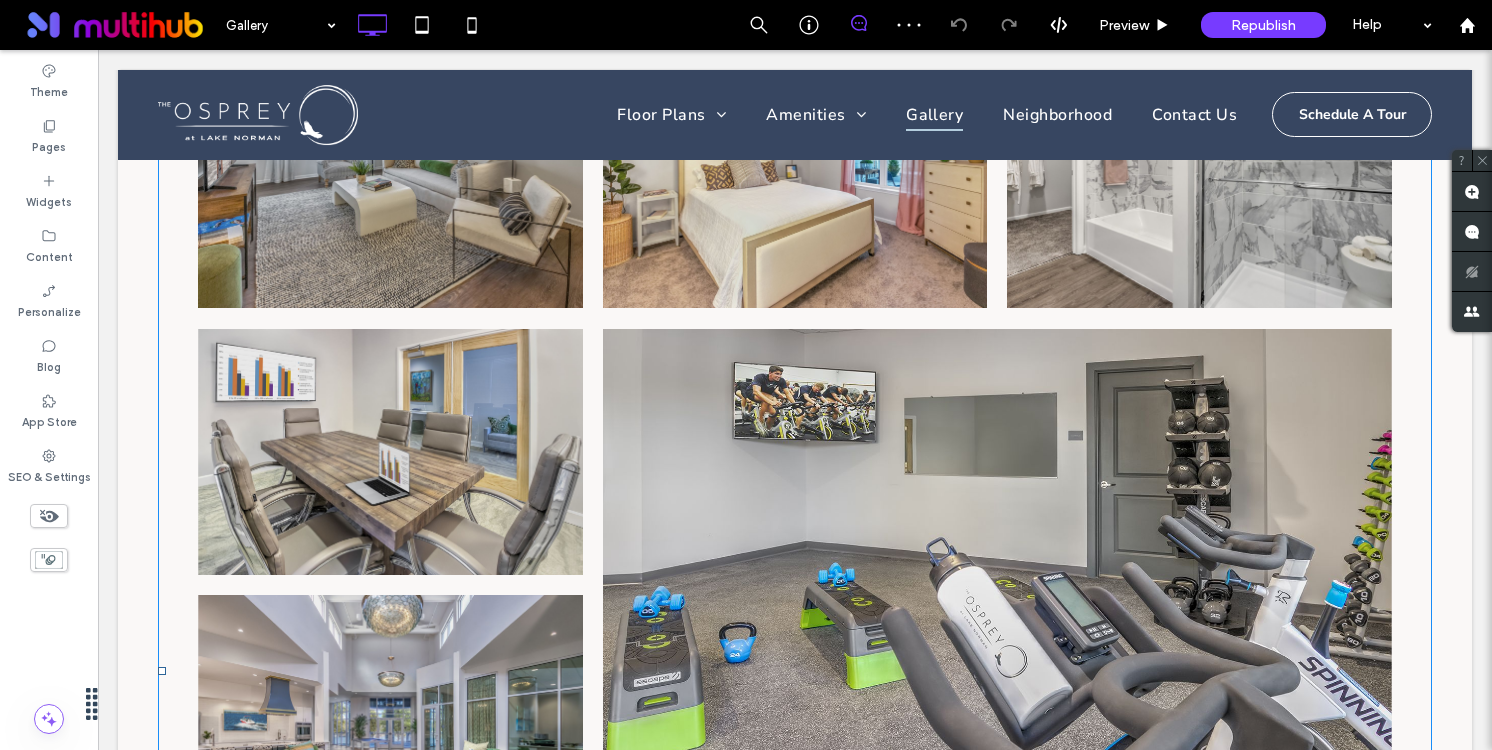 scroll, scrollTop: 2128, scrollLeft: 0, axis: vertical 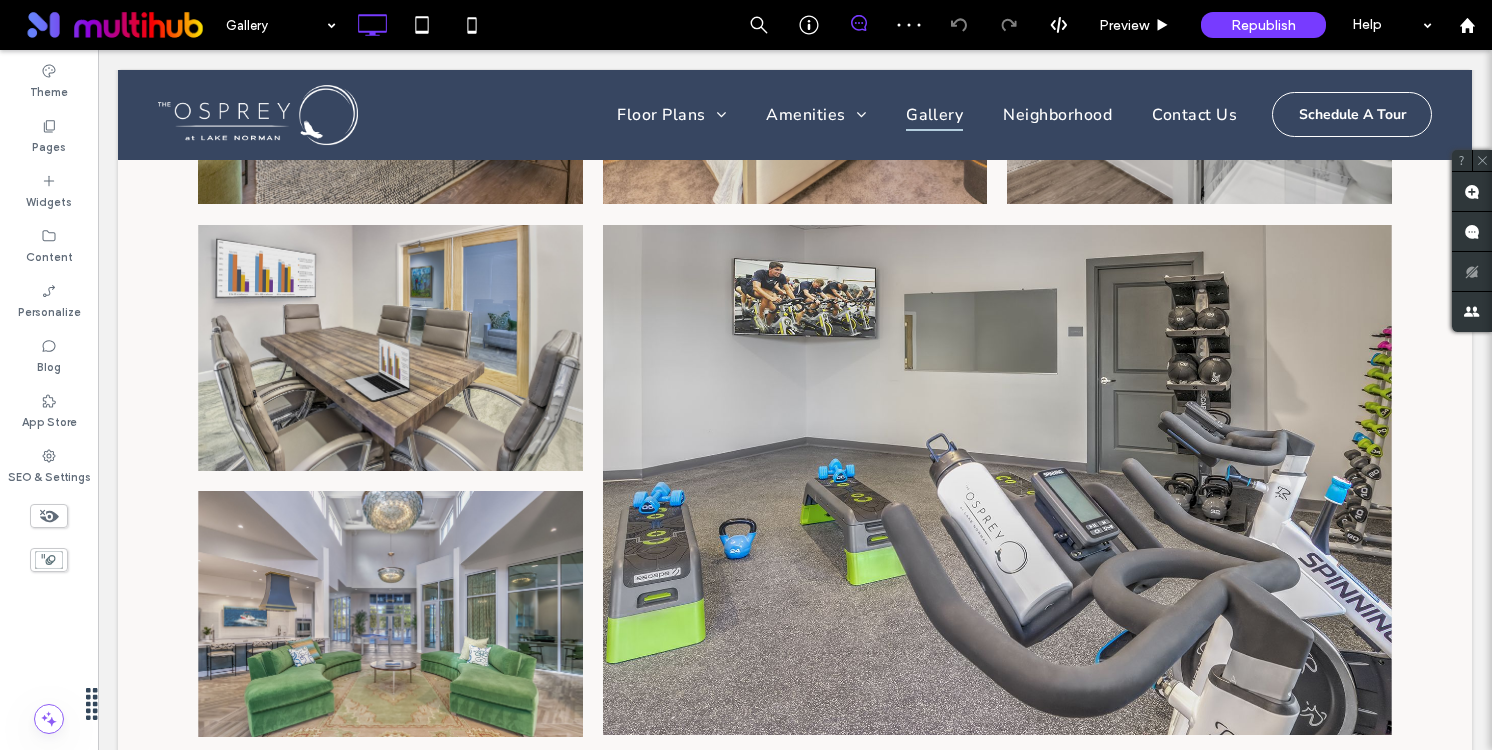 click at bounding box center (276, 25) 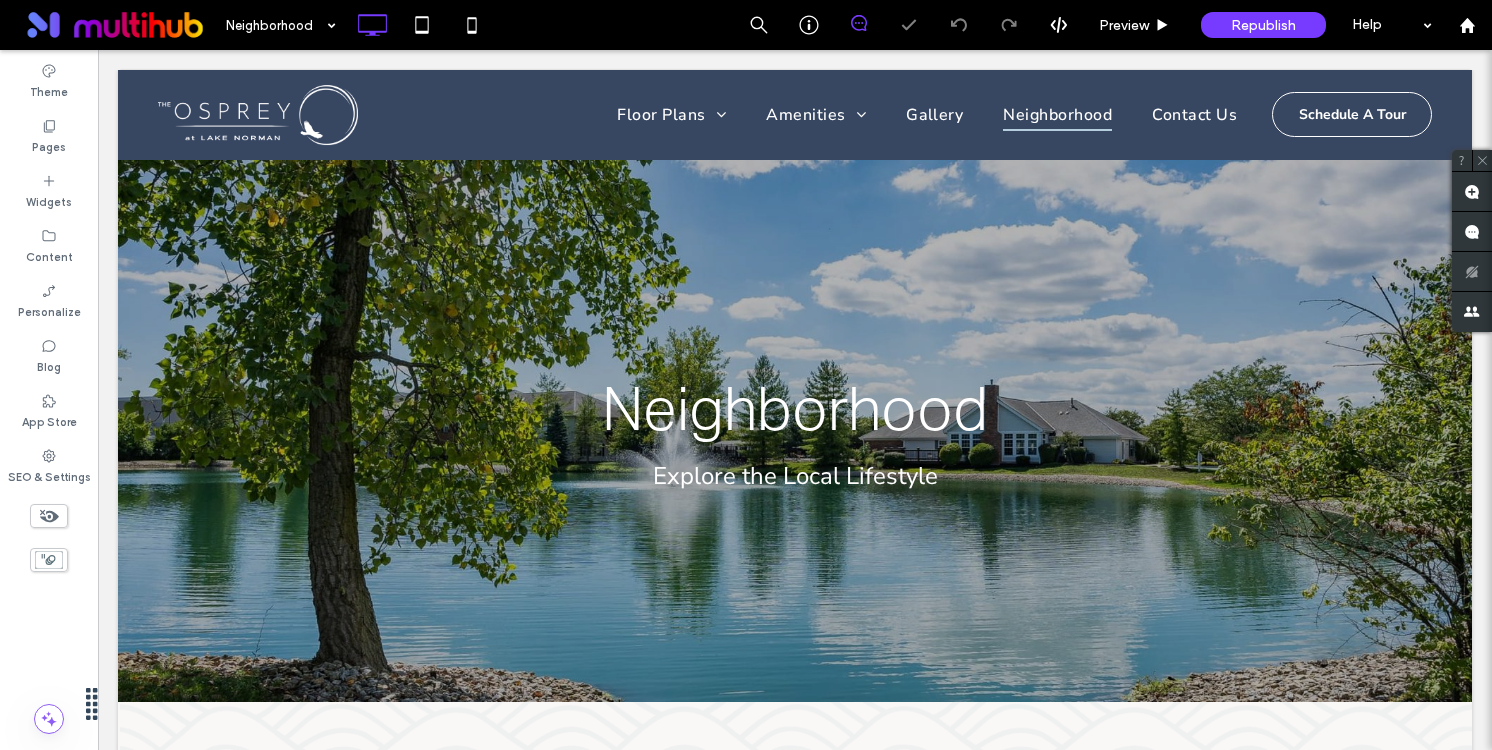 scroll, scrollTop: 863, scrollLeft: 0, axis: vertical 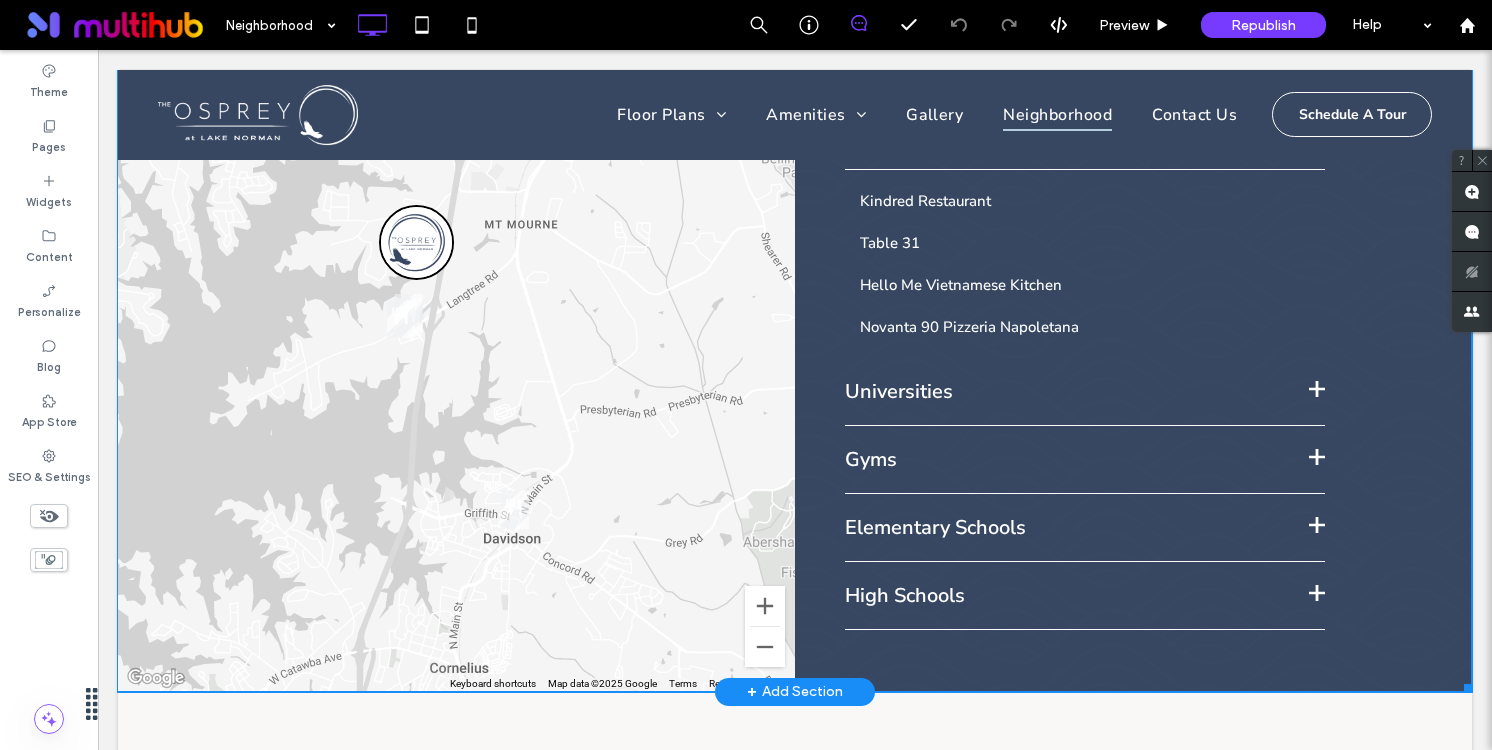 click at bounding box center (795, 341) 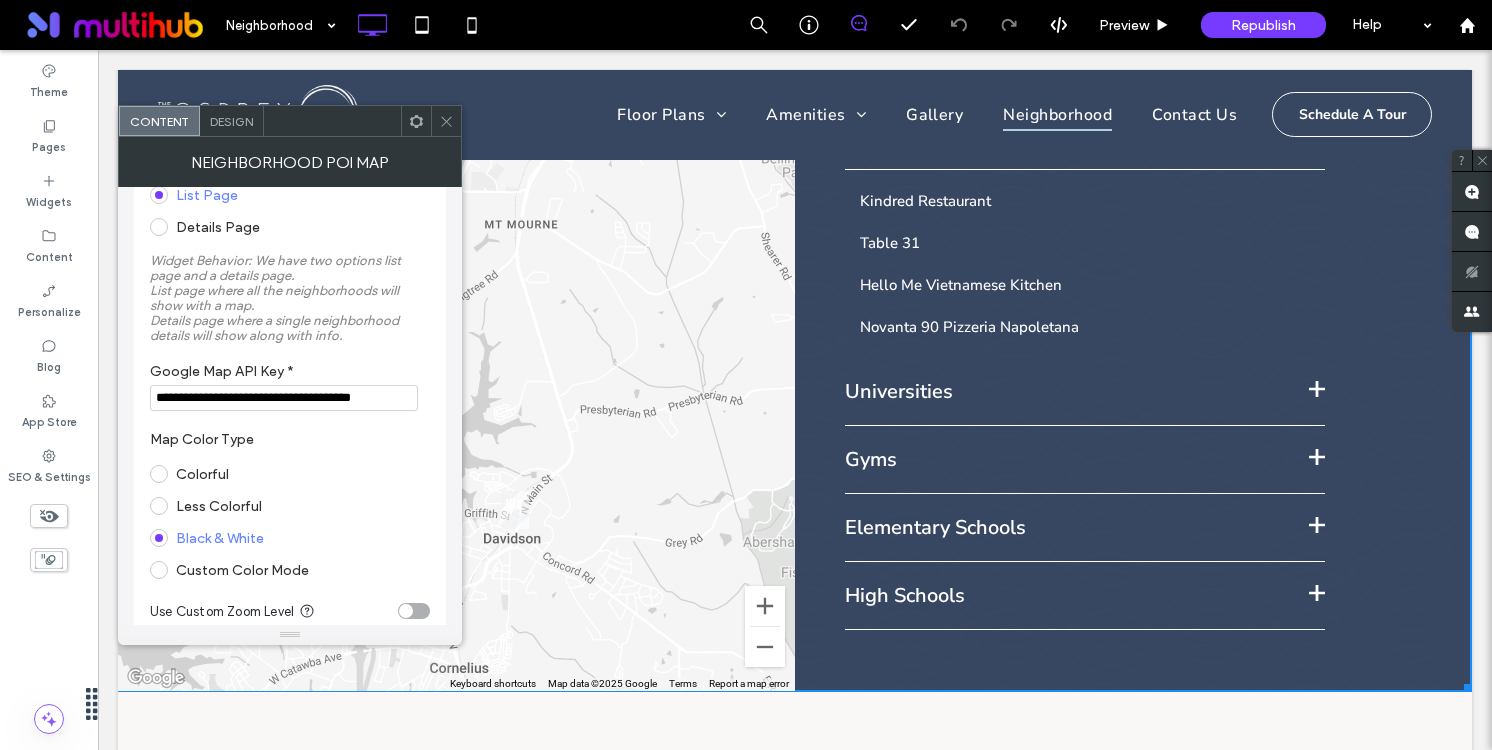 scroll, scrollTop: 214, scrollLeft: 0, axis: vertical 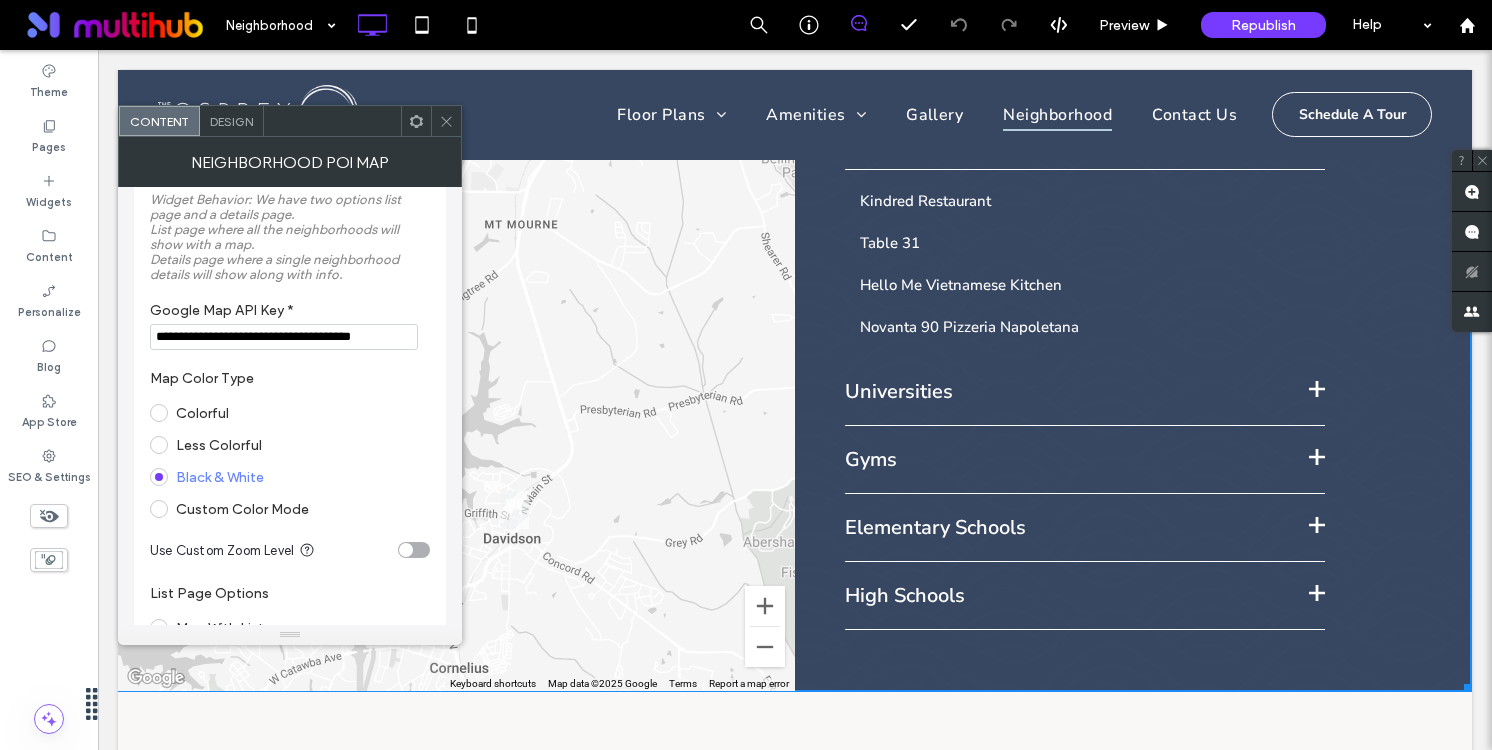 click at bounding box center [446, 121] 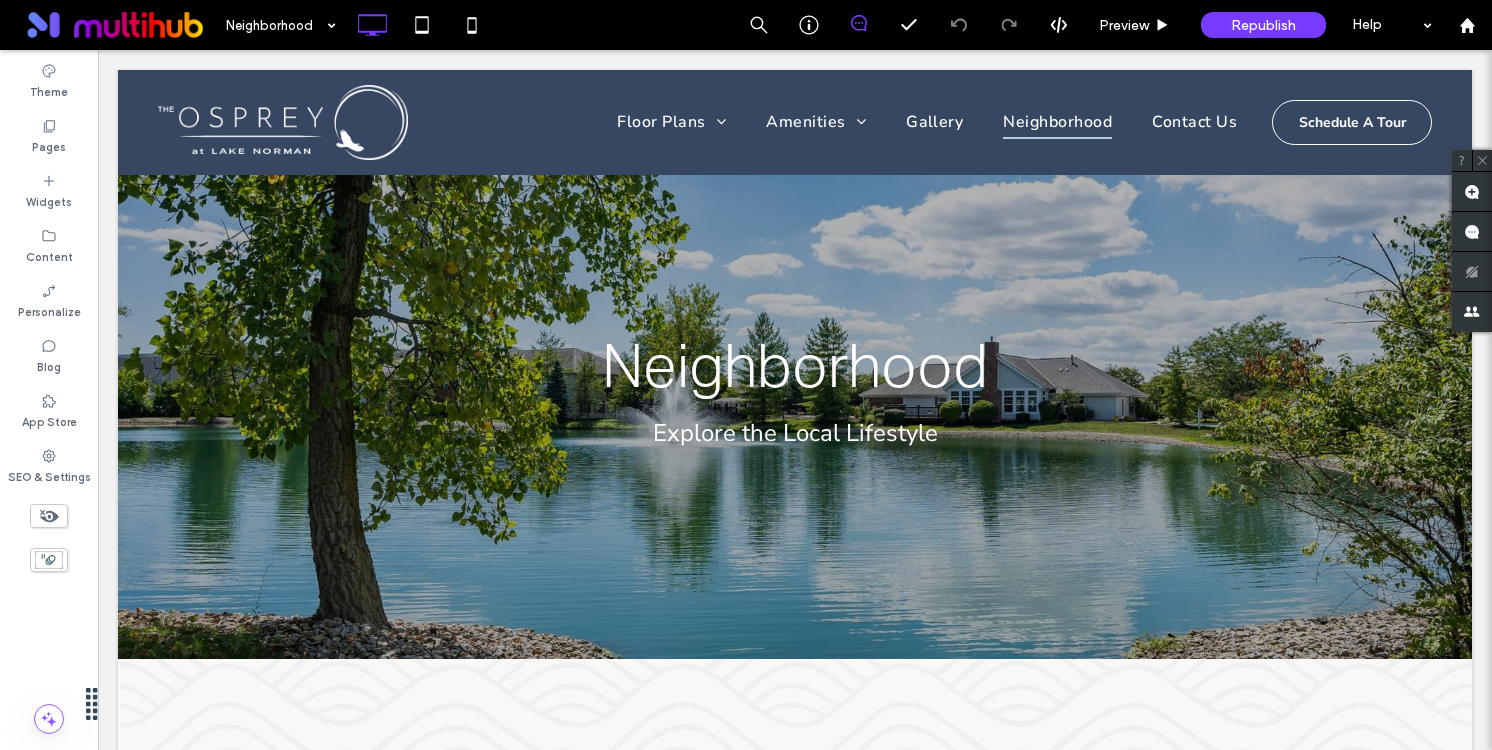 scroll, scrollTop: 0, scrollLeft: 0, axis: both 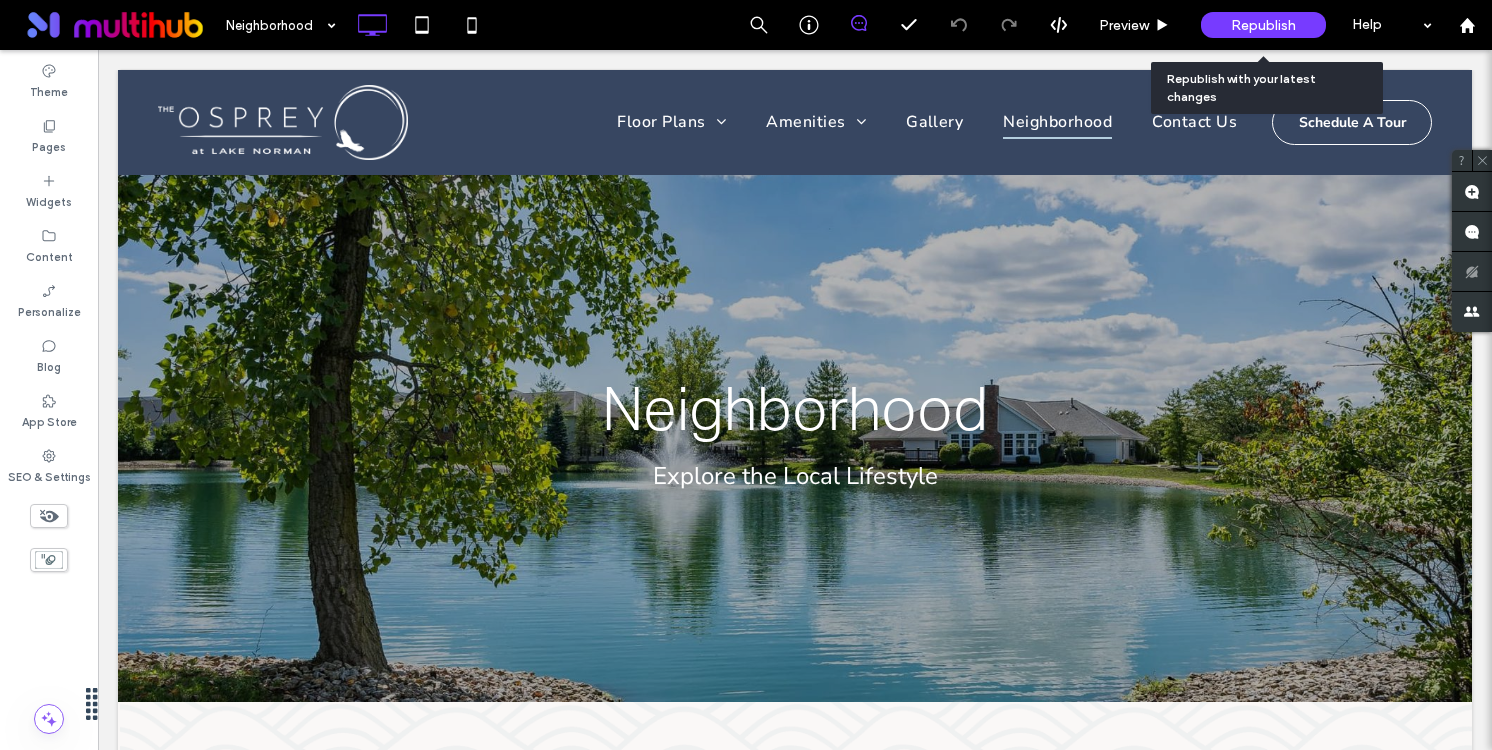 click on "Republish" at bounding box center (1263, 25) 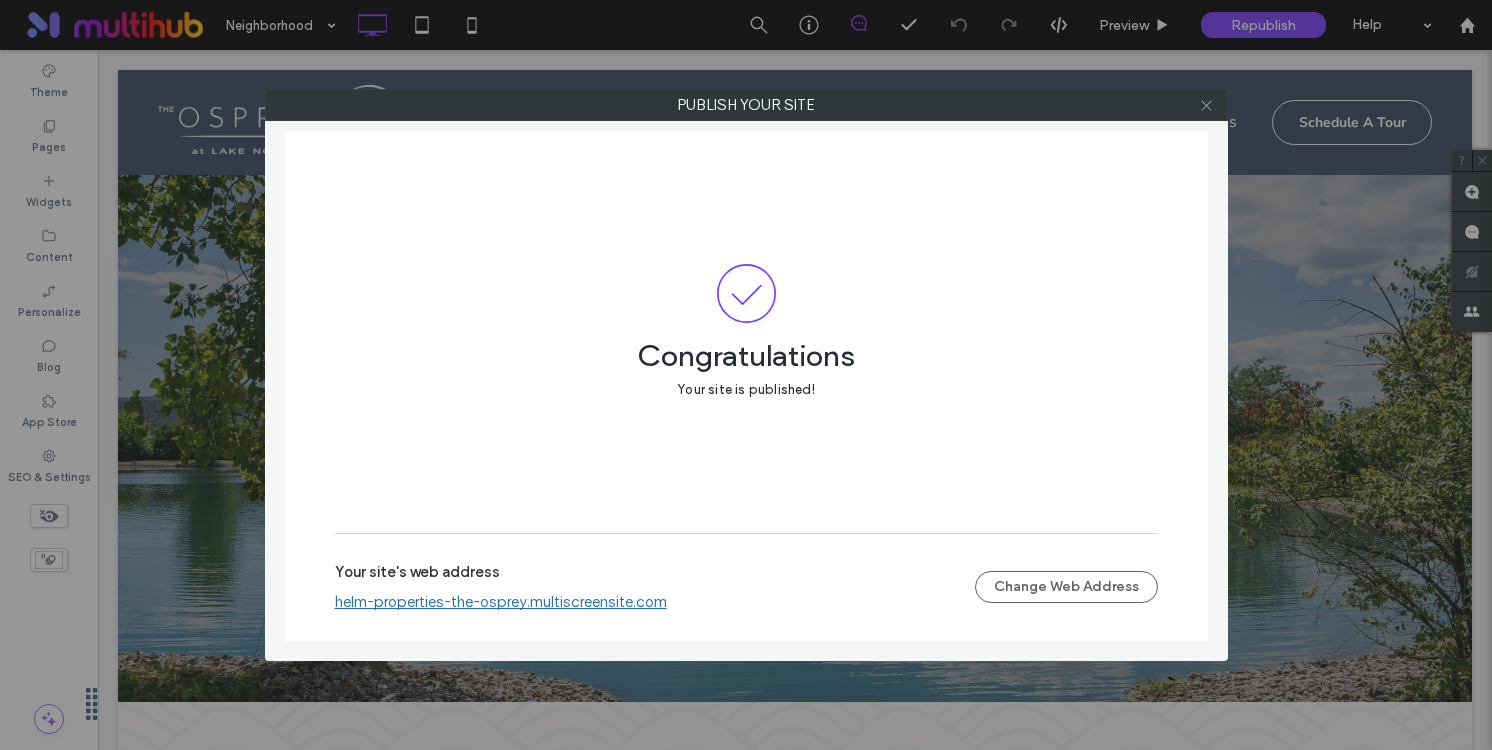 click 